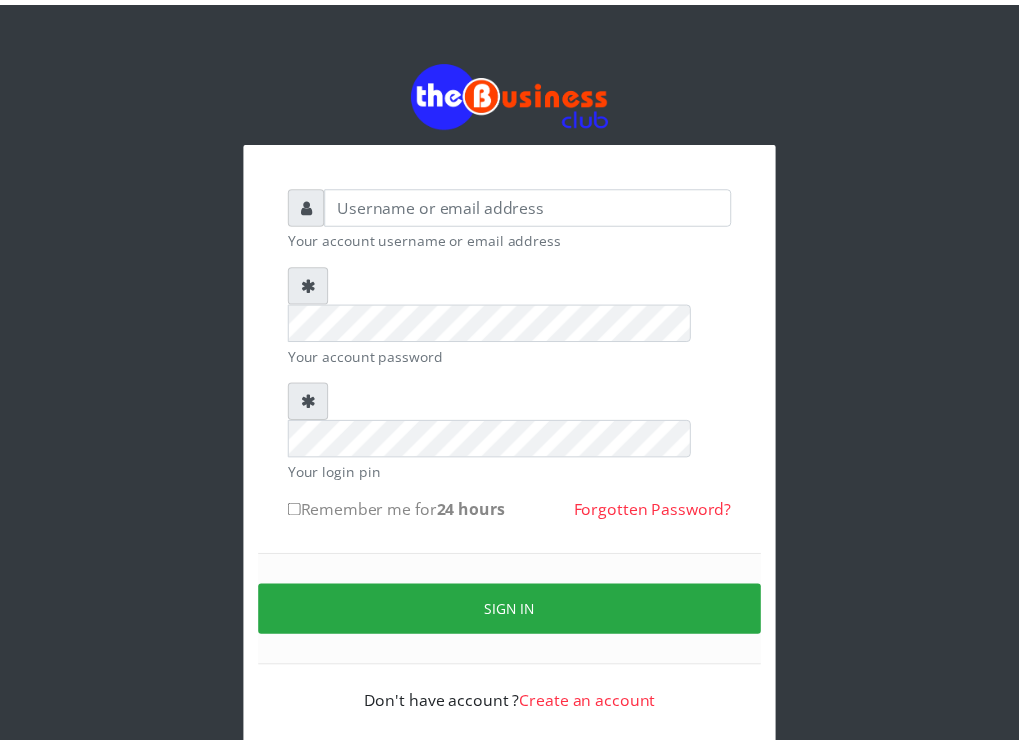 scroll, scrollTop: 0, scrollLeft: 0, axis: both 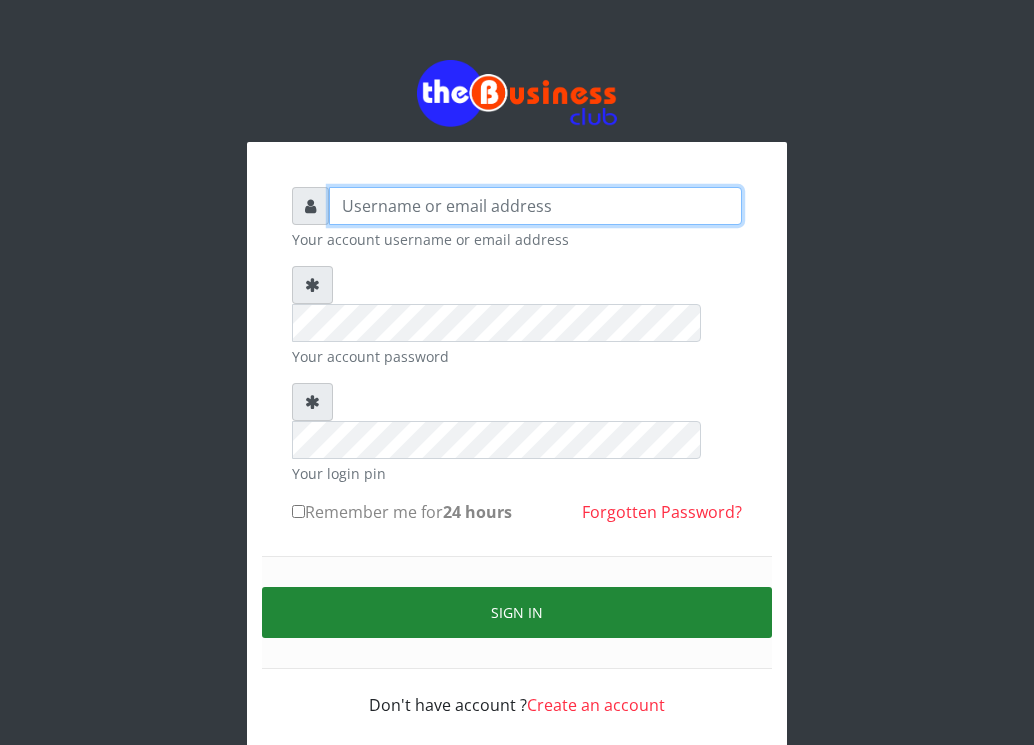 type on "osaweagatha" 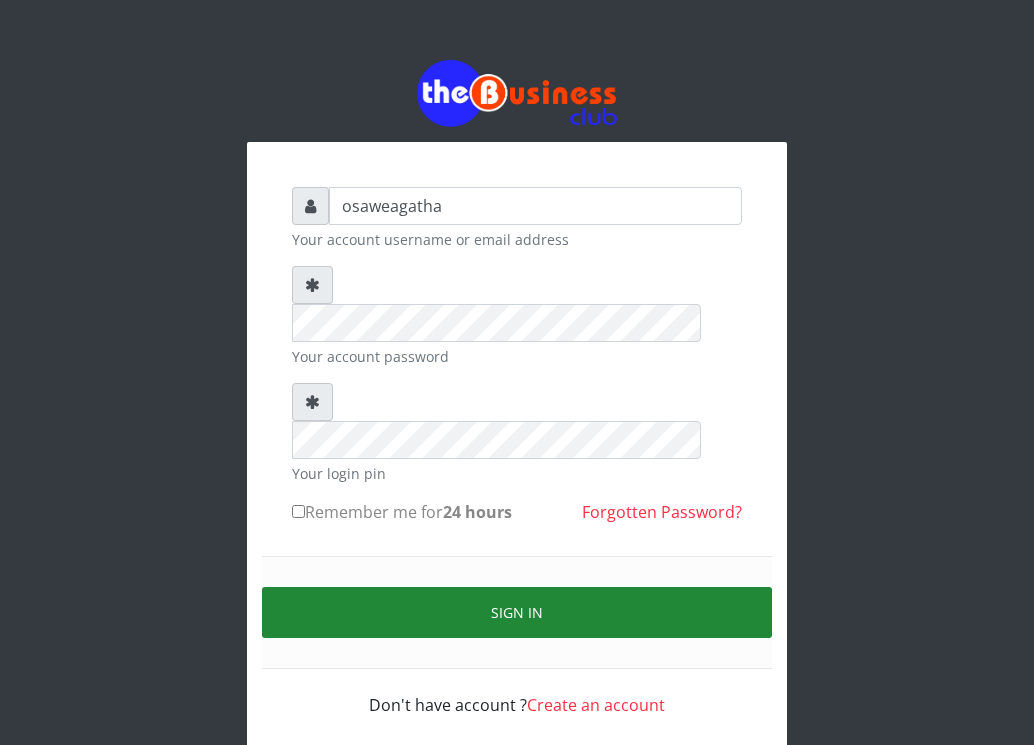 click on "Sign in" at bounding box center [517, 612] 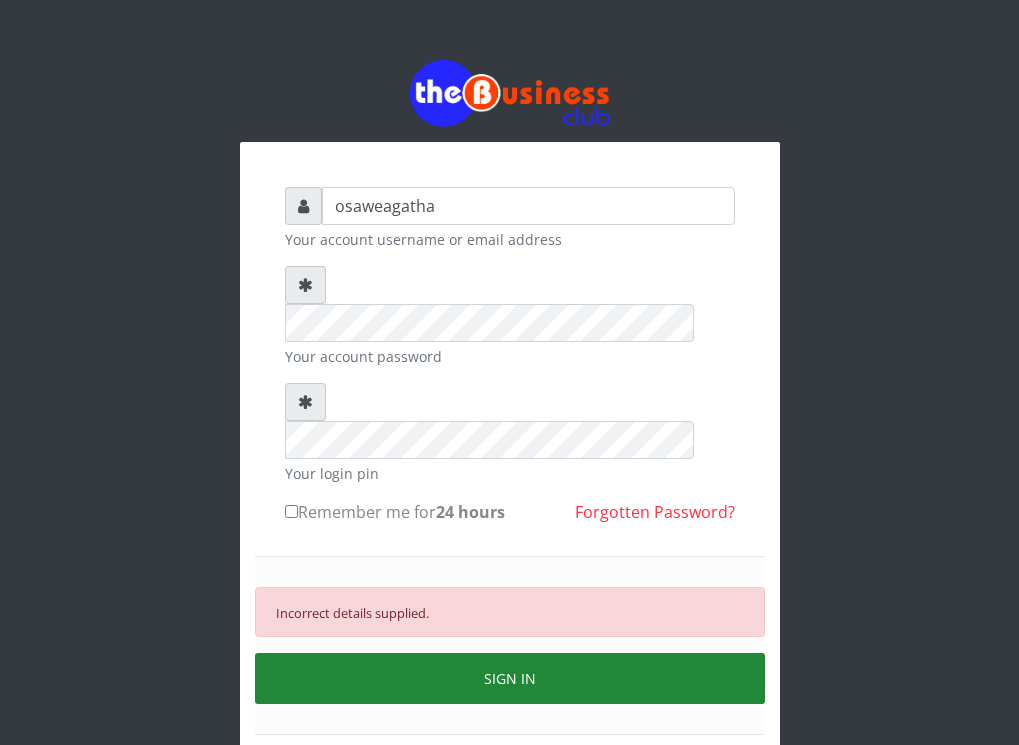click on "SIGN IN" at bounding box center [510, 678] 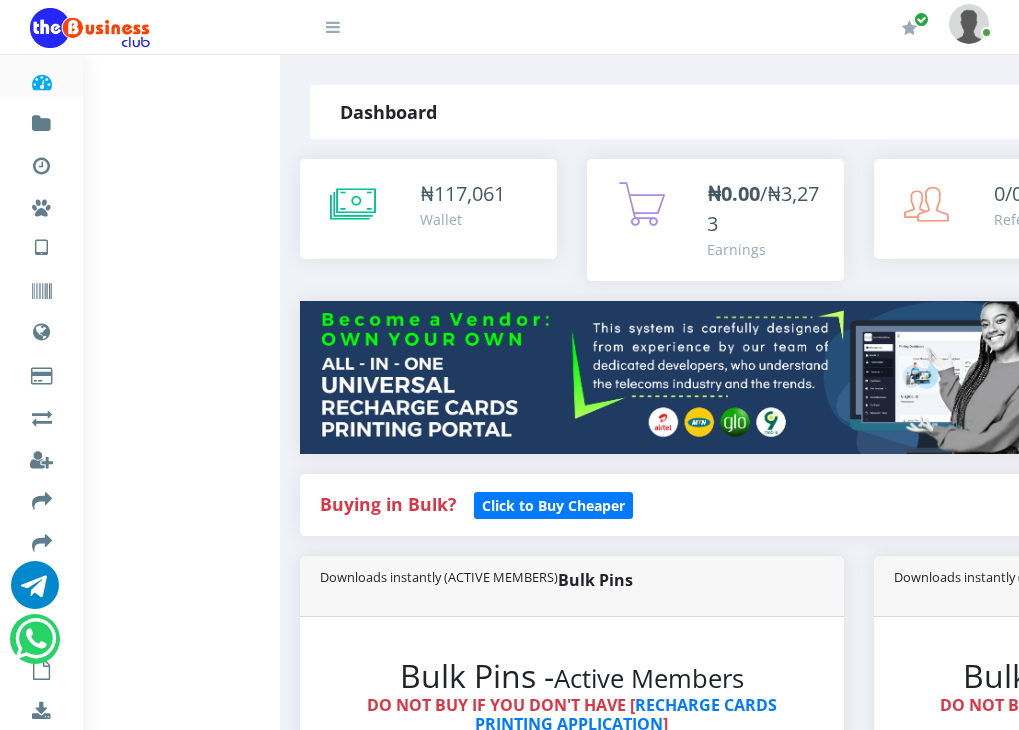 scroll, scrollTop: 0, scrollLeft: 0, axis: both 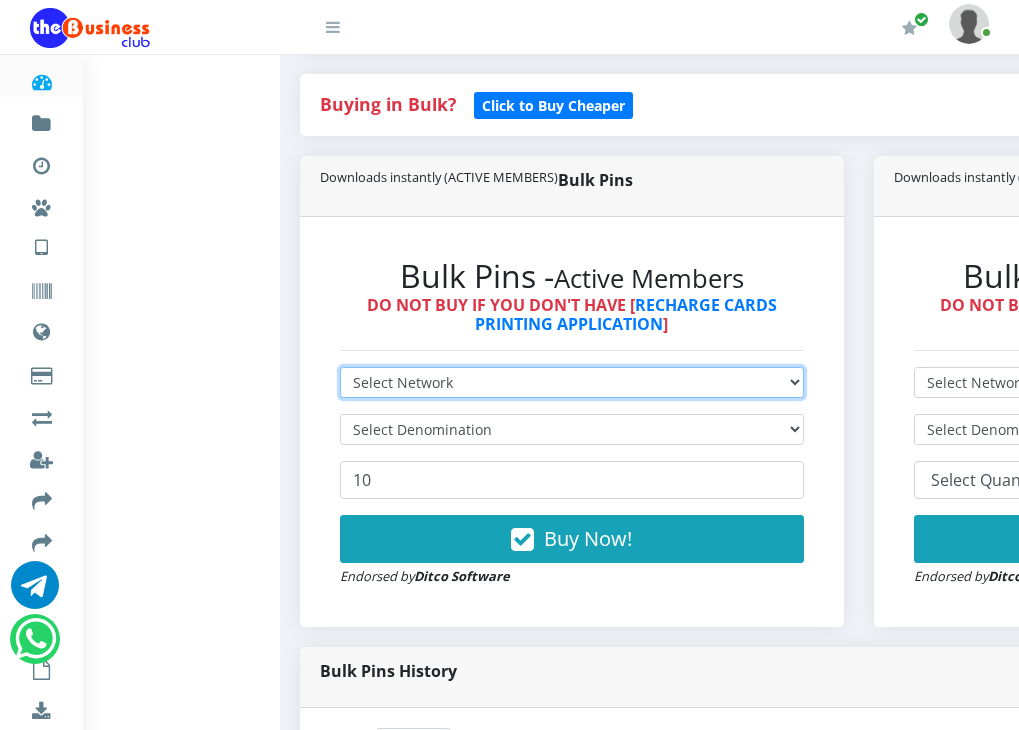 click on "Select Network
MTN
Globacom
9Mobile
Airtel" at bounding box center [572, 382] 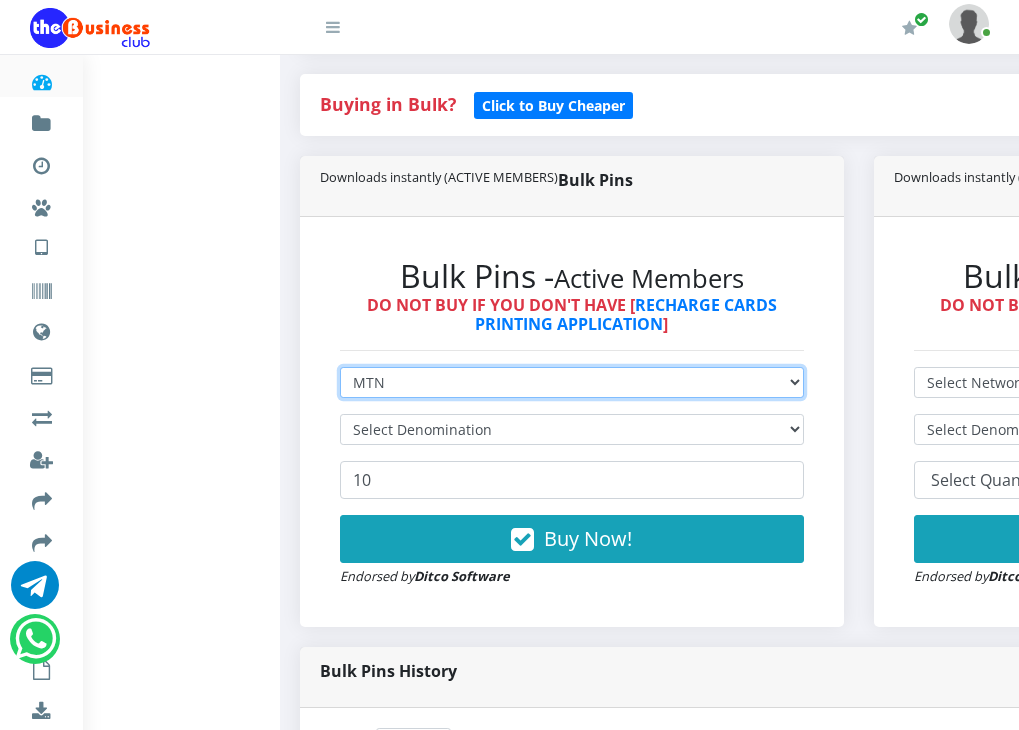 click on "Select Network
MTN
Globacom
9Mobile
Airtel" at bounding box center [572, 382] 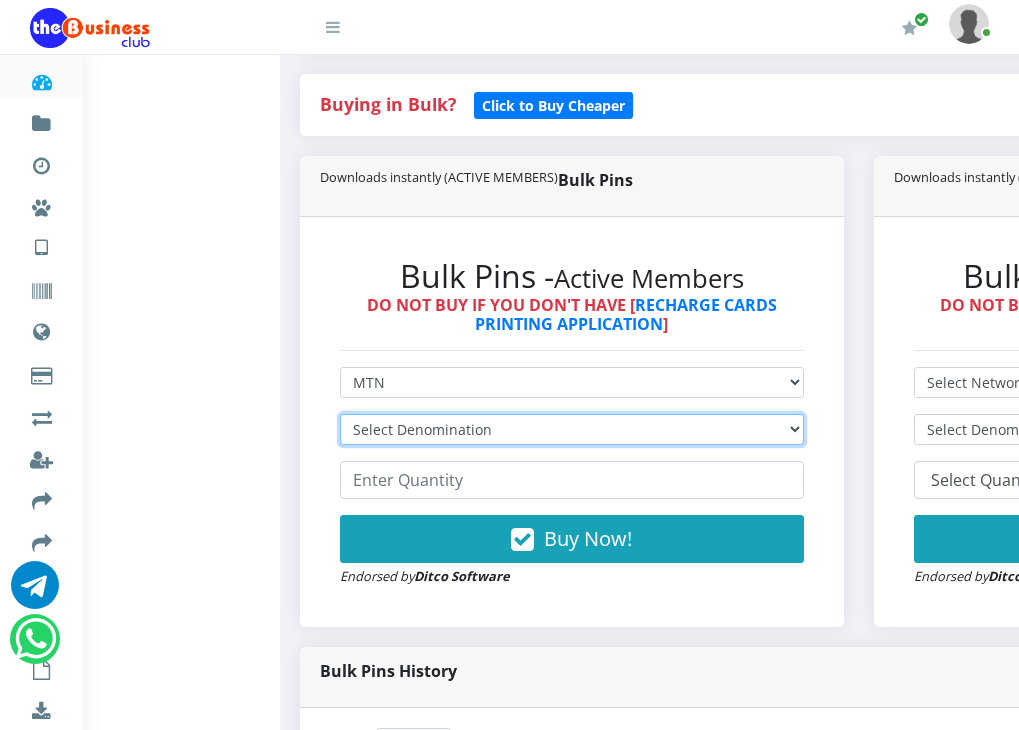 click on "Select Denomination MTN NGN100 - ₦96.94 MTN NGN200 - ₦193.88 MTN NGN400 - ₦387.76 MTN NGN500 - ₦484.70 MTN NGN1000 - ₦969.40 MTN NGN1500 - ₦1,454.10" at bounding box center (572, 429) 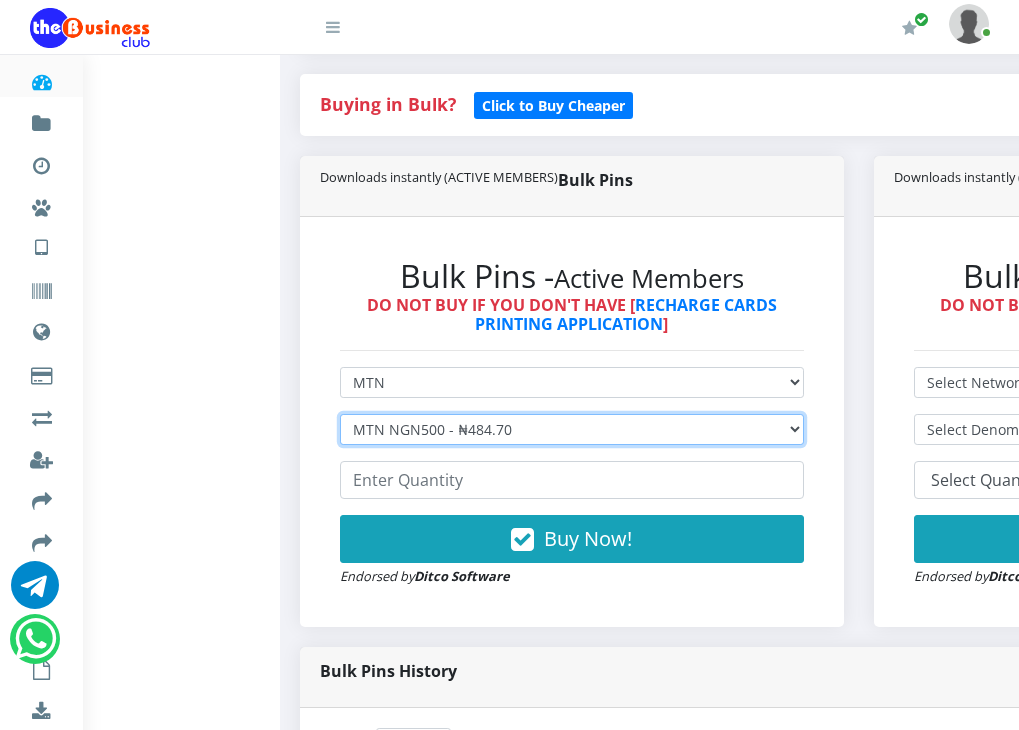 click on "Select Denomination MTN NGN100 - ₦96.94 MTN NGN200 - ₦193.88 MTN NGN400 - ₦387.76 MTN NGN500 - ₦484.70 MTN NGN1000 - ₦969.40 MTN NGN1500 - ₦1,454.10" at bounding box center (572, 429) 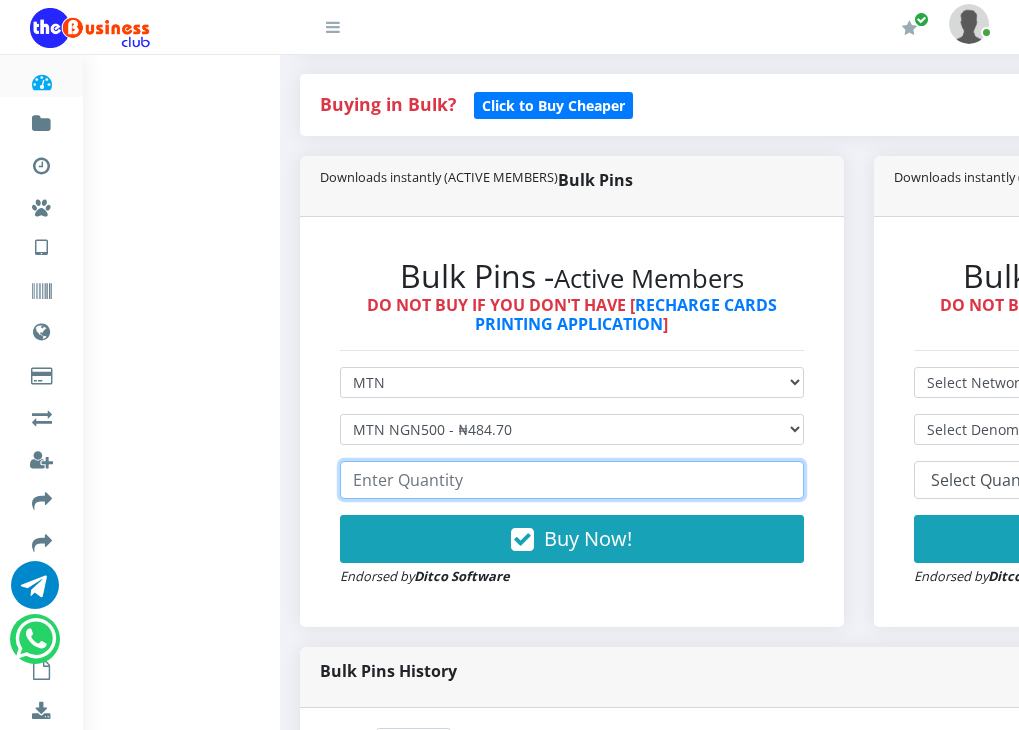 click at bounding box center (572, 480) 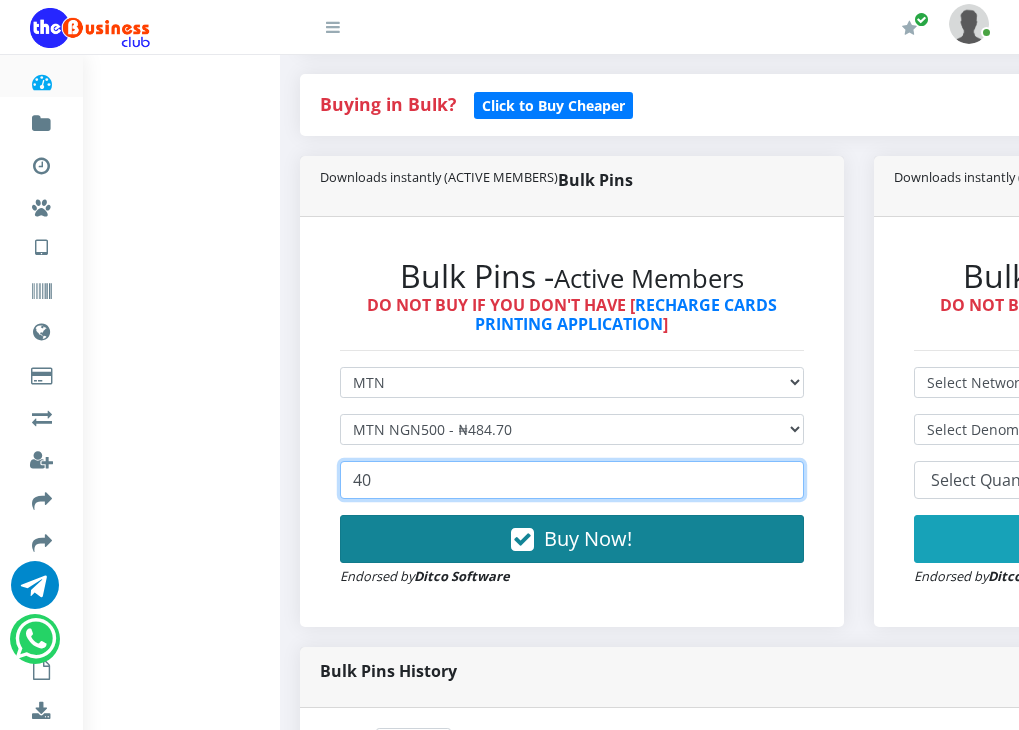 type on "40" 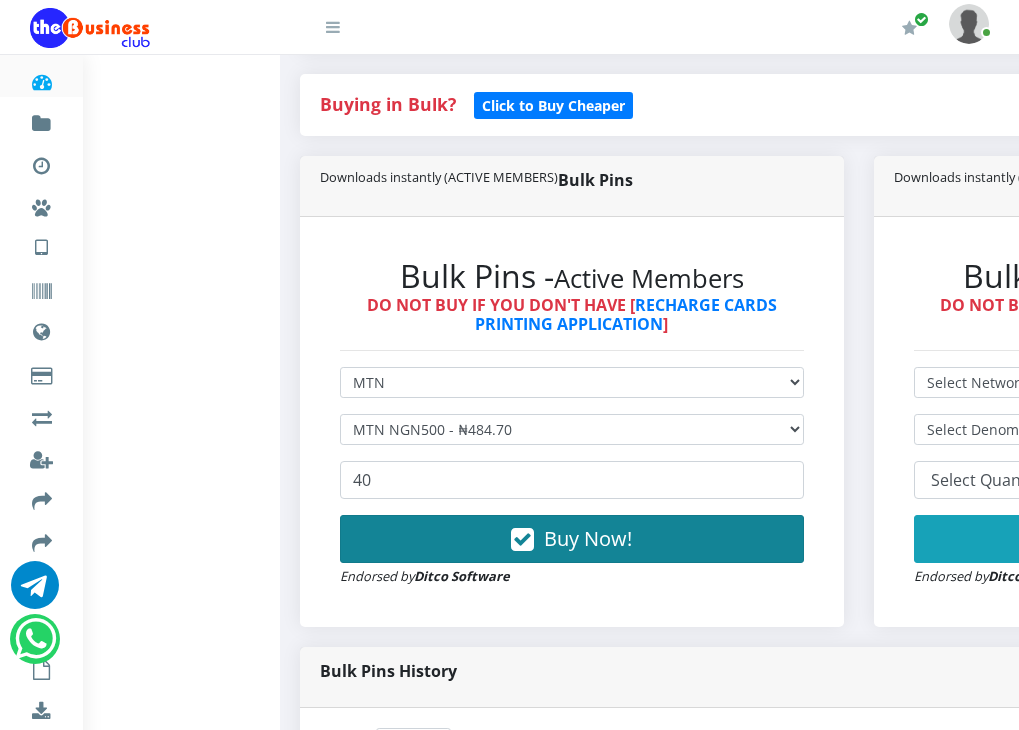 click on "Buy Now!" at bounding box center [588, 538] 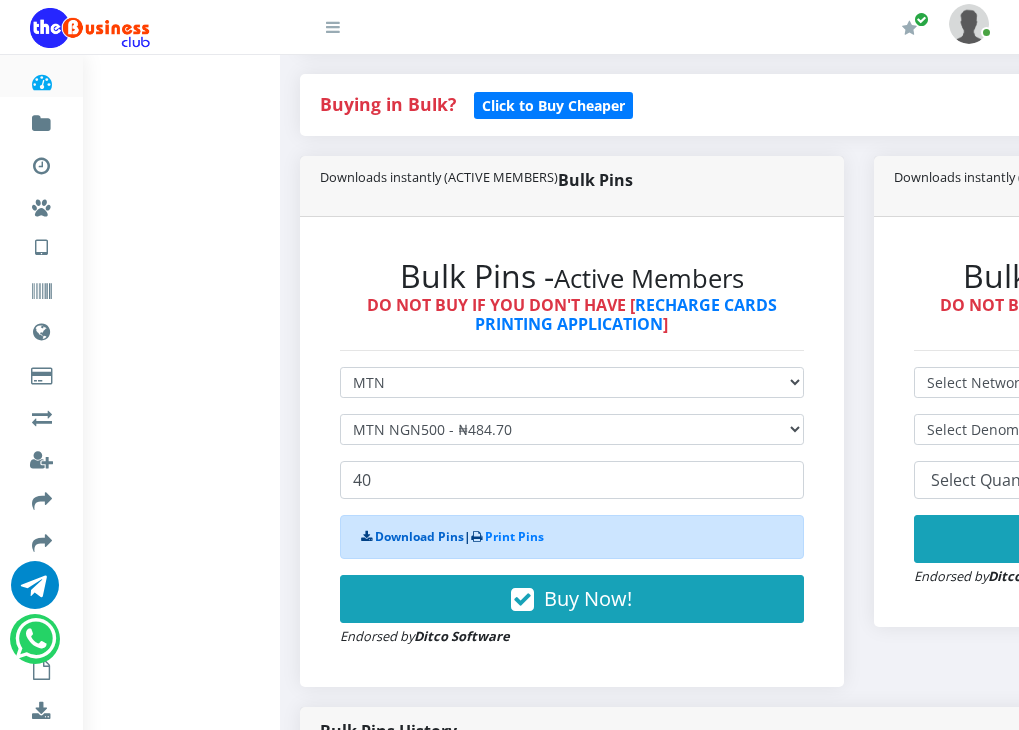 click on "Download Pins" at bounding box center (419, 536) 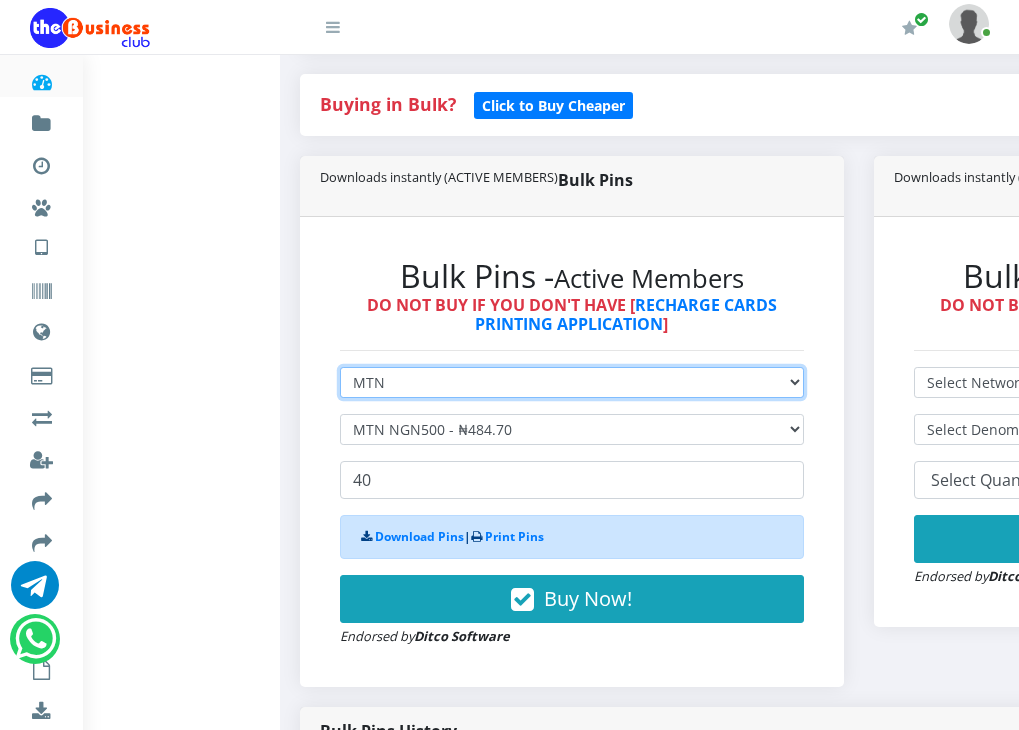 click on "Select Network
MTN
Globacom
9Mobile
Airtel" at bounding box center (572, 382) 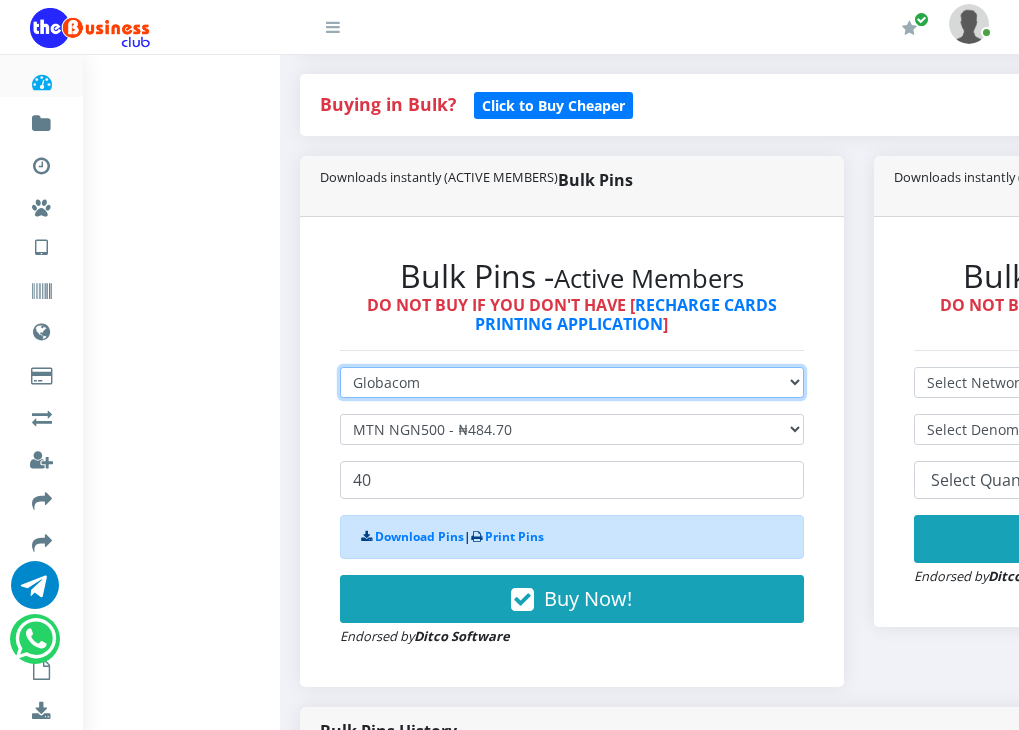 click on "Select Network
MTN
Globacom
9Mobile
Airtel" at bounding box center (572, 382) 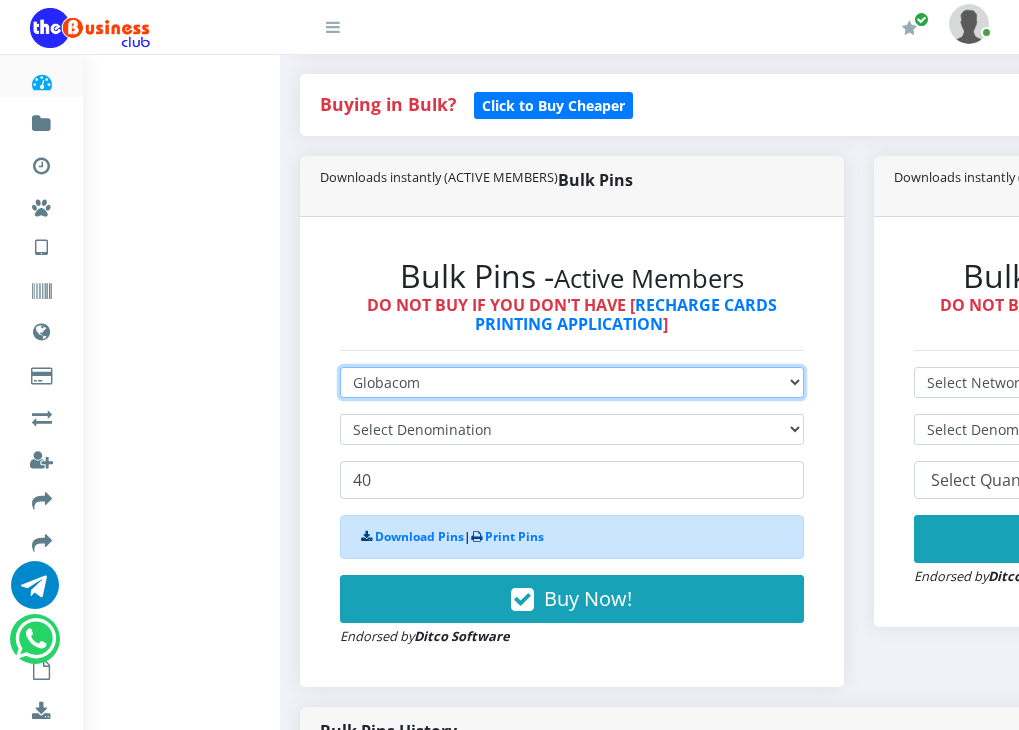 type 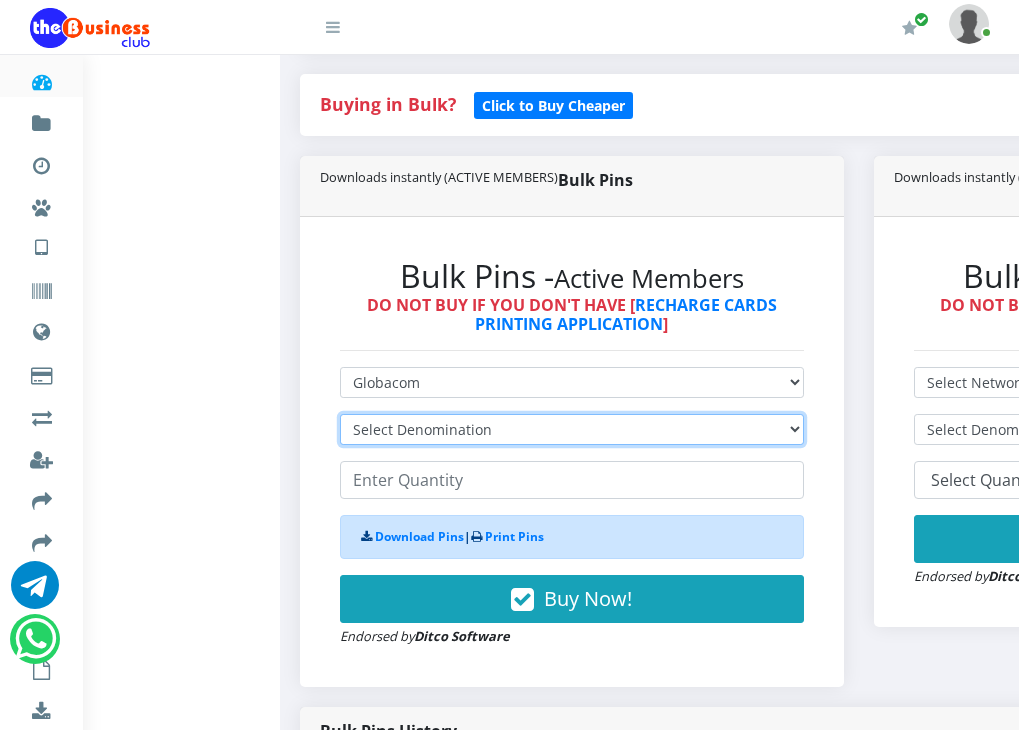 click on "Select Denomination Glo NGN100 - ₦96.45 Glo NGN200 - ₦192.90 Glo NGN500 - ₦482.25 Glo NGN1000 - ₦964.50" at bounding box center [572, 429] 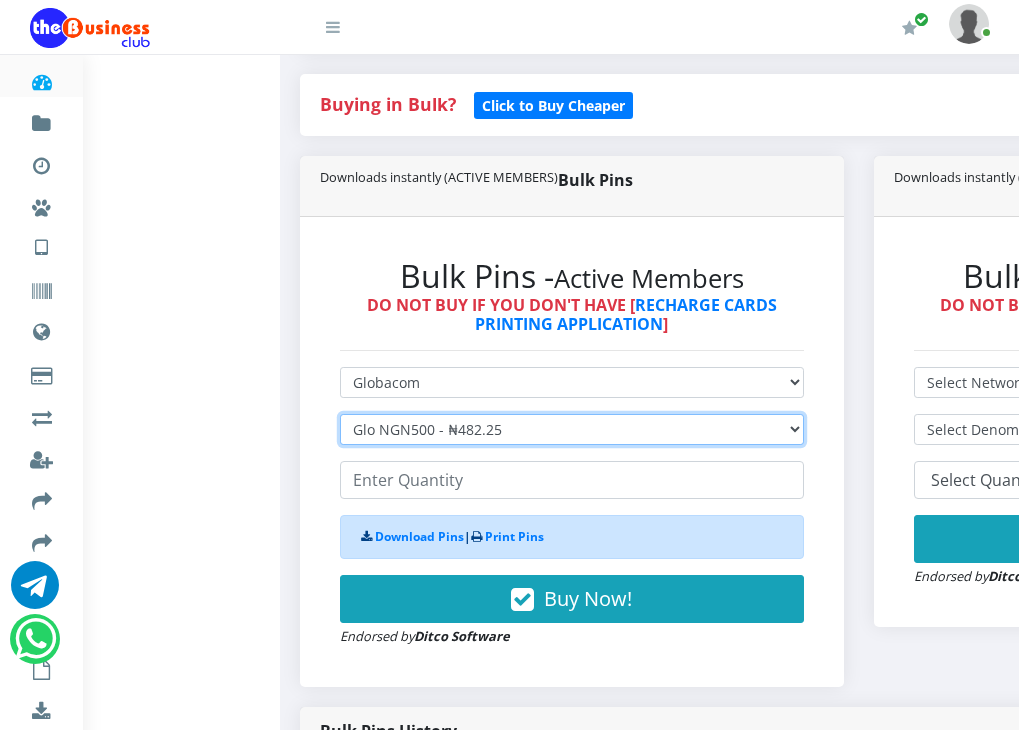 click on "Select Denomination Glo NGN100 - ₦96.45 Glo NGN200 - ₦192.90 Glo NGN500 - ₦482.25 Glo NGN1000 - ₦964.50" at bounding box center (572, 429) 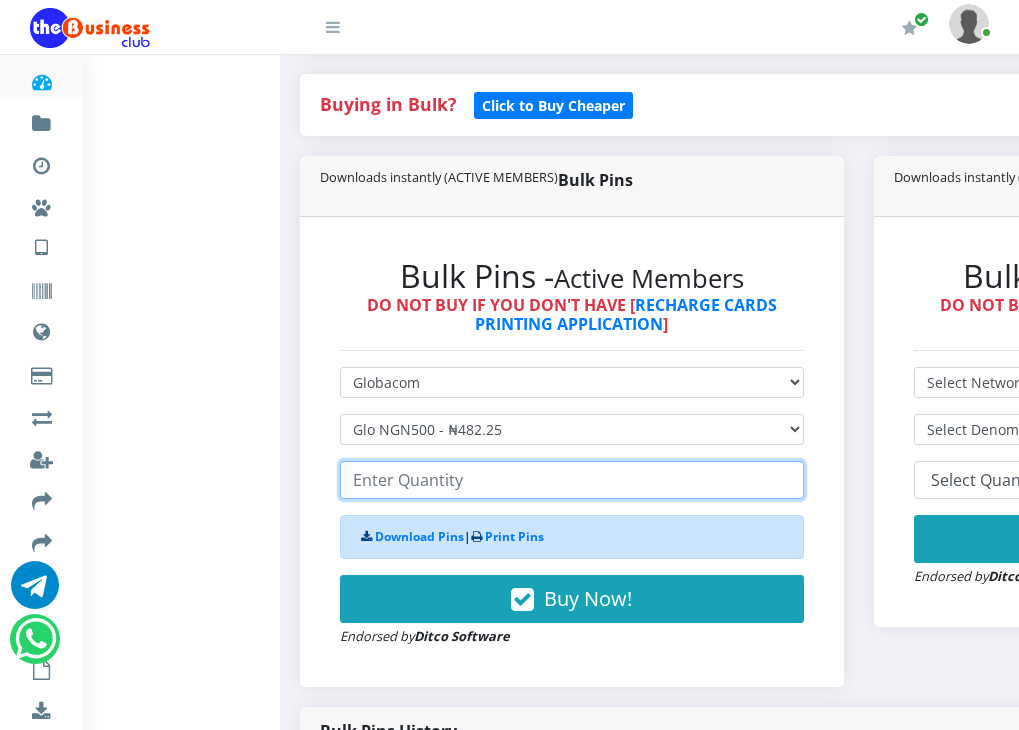 click at bounding box center (572, 480) 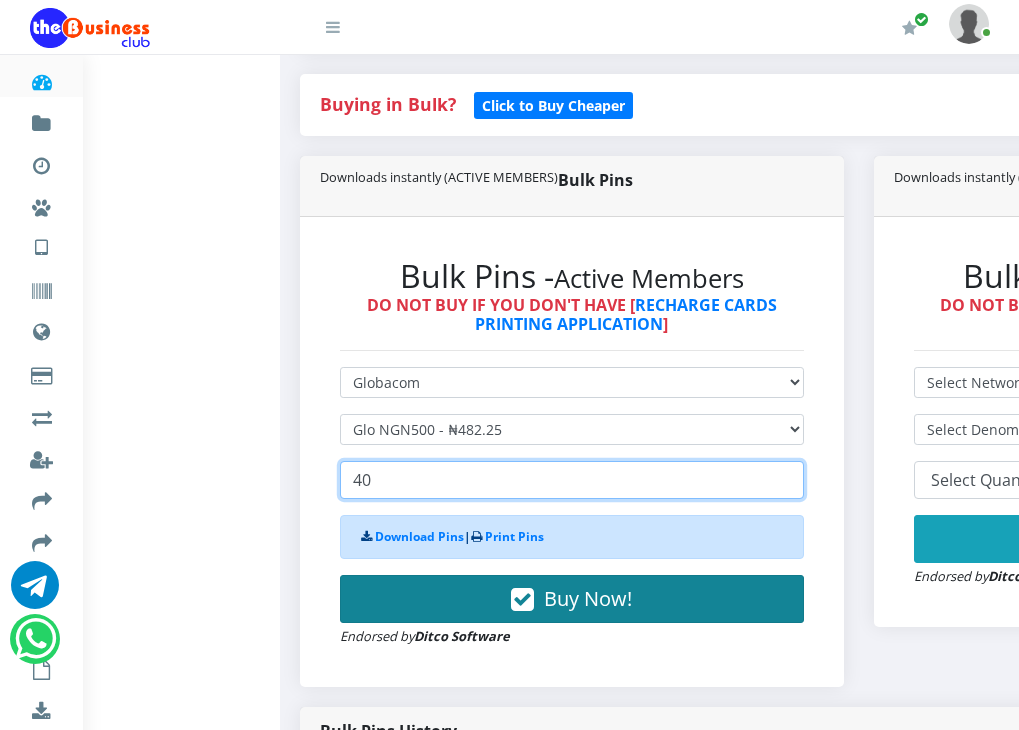 type on "40" 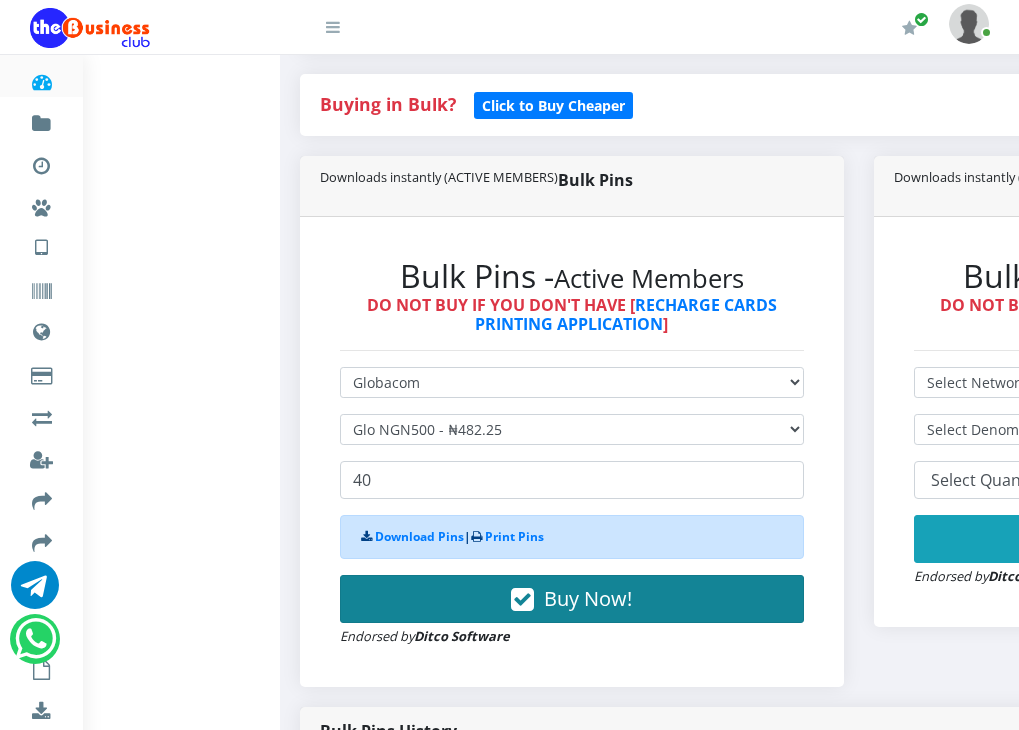 click on "Buy Now!" at bounding box center (588, 598) 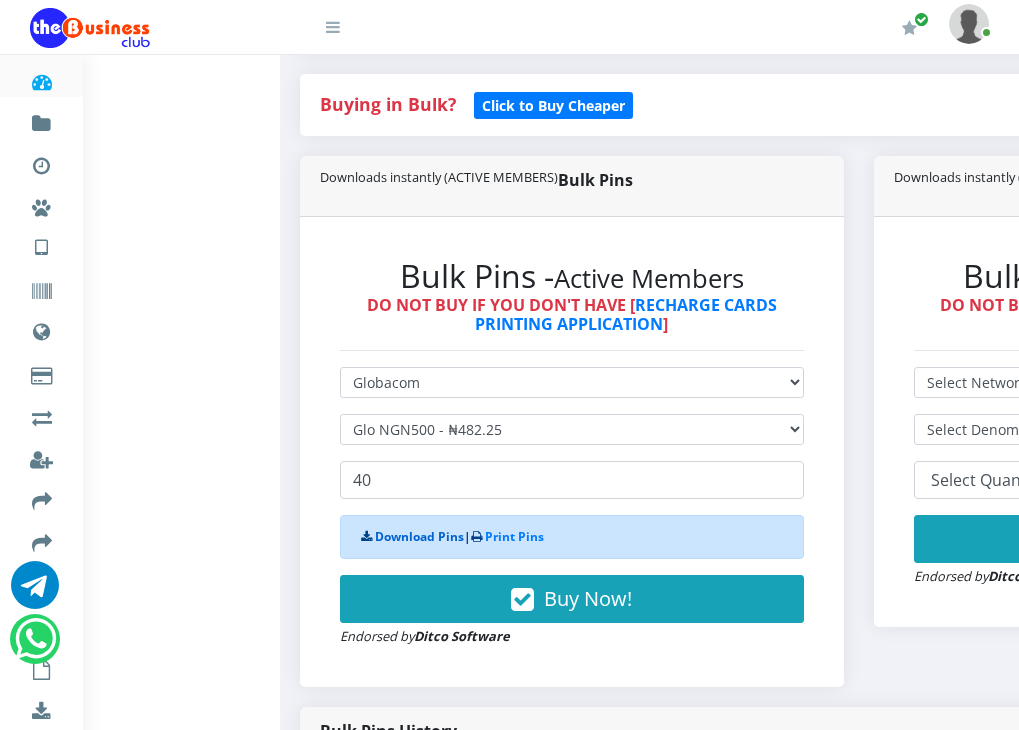 click on "Download Pins" at bounding box center (419, 536) 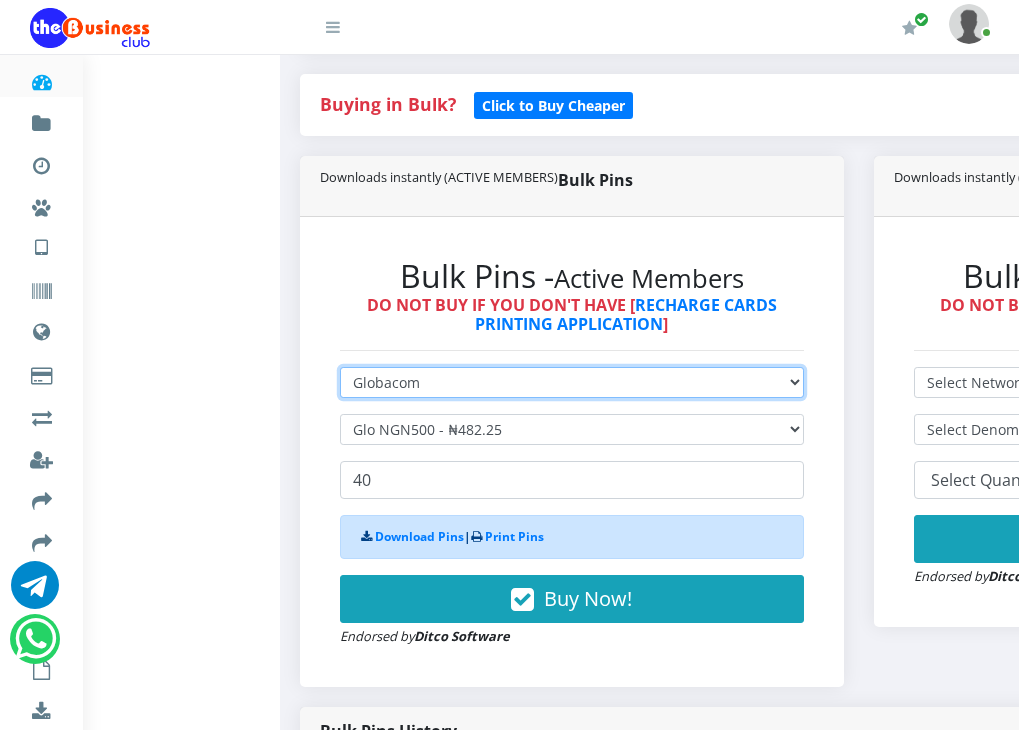 click on "Select Network
MTN
Globacom
9Mobile
Airtel" at bounding box center [572, 382] 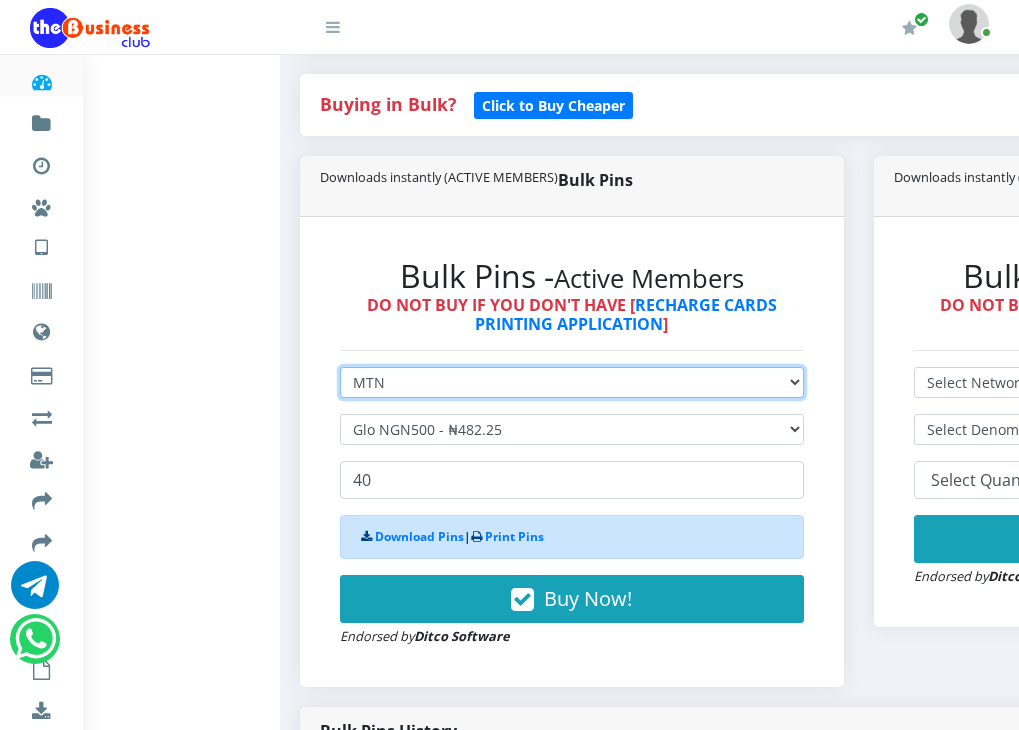 click on "Select Network
MTN
Globacom
9Mobile
Airtel" at bounding box center (572, 382) 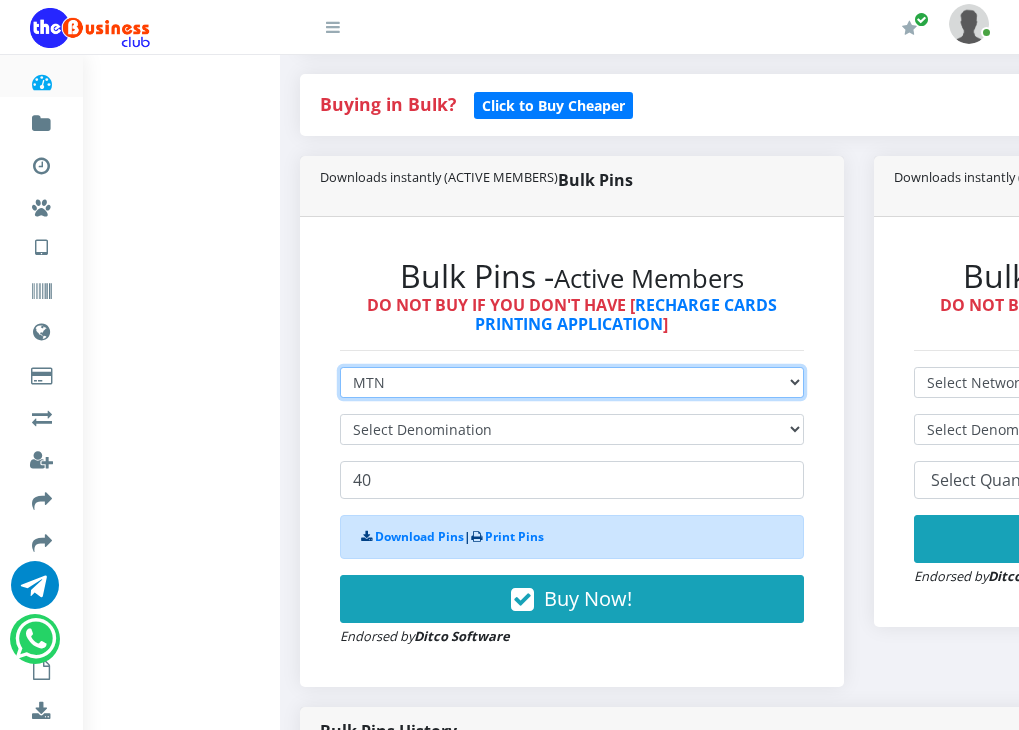 type 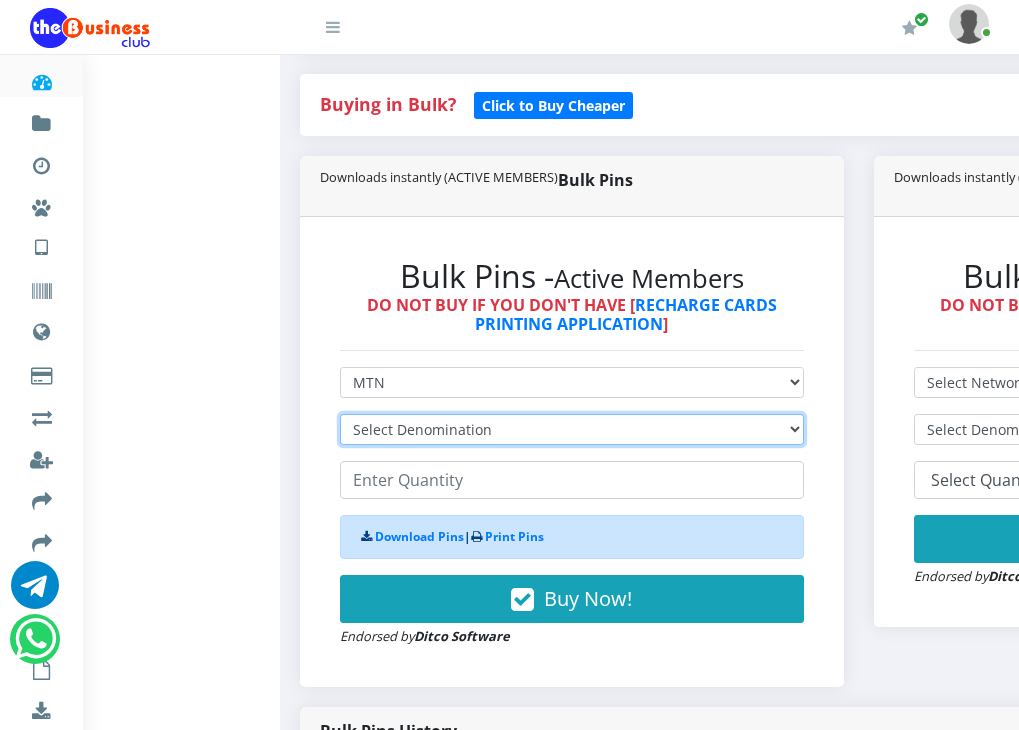 click on "Select Denomination MTN NGN100 - ₦96.94 MTN NGN200 - ₦193.88 MTN NGN400 - ₦387.76 MTN NGN500 - ₦484.70 MTN NGN1000 - ₦969.40 MTN NGN1500 - ₦1,454.10" at bounding box center [572, 429] 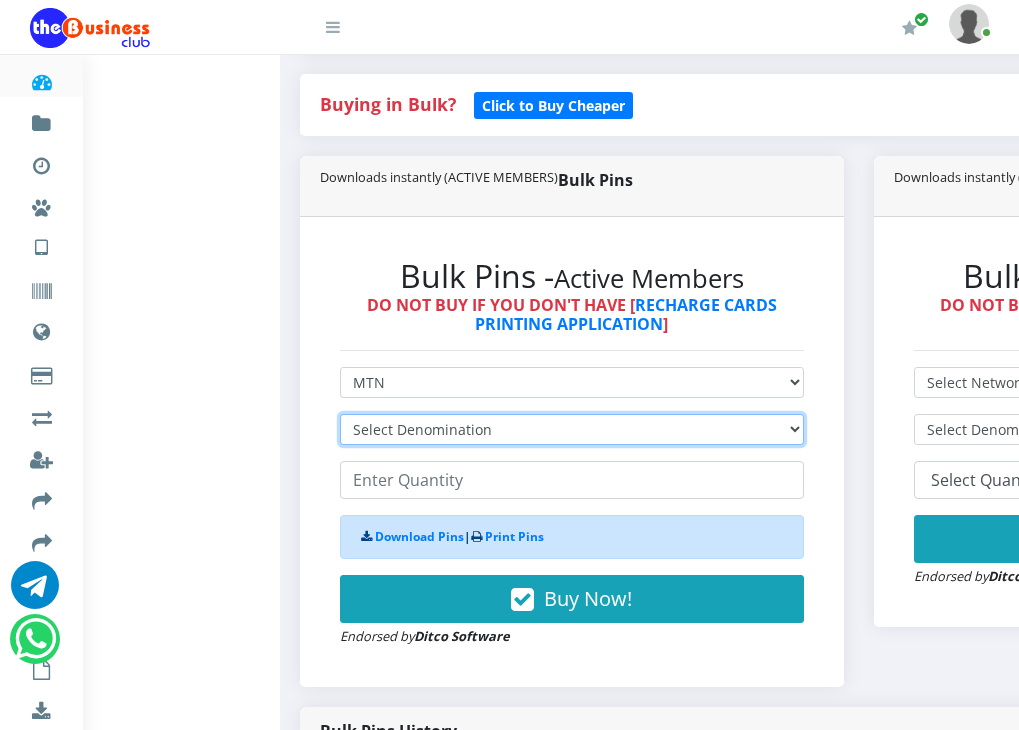 select on "969.4-1000" 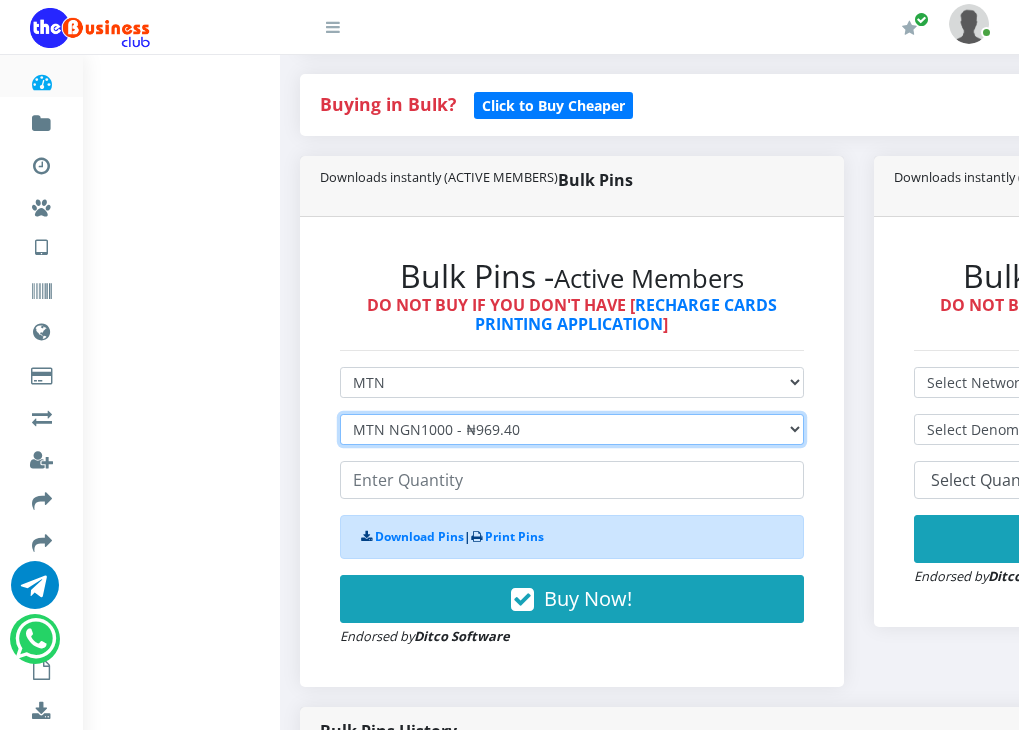 click on "Select Denomination MTN NGN100 - ₦96.94 MTN NGN200 - ₦193.88 MTN NGN400 - ₦387.76 MTN NGN500 - ₦484.70 MTN NGN1000 - ₦969.40 MTN NGN1500 - ₦1,454.10" at bounding box center [572, 429] 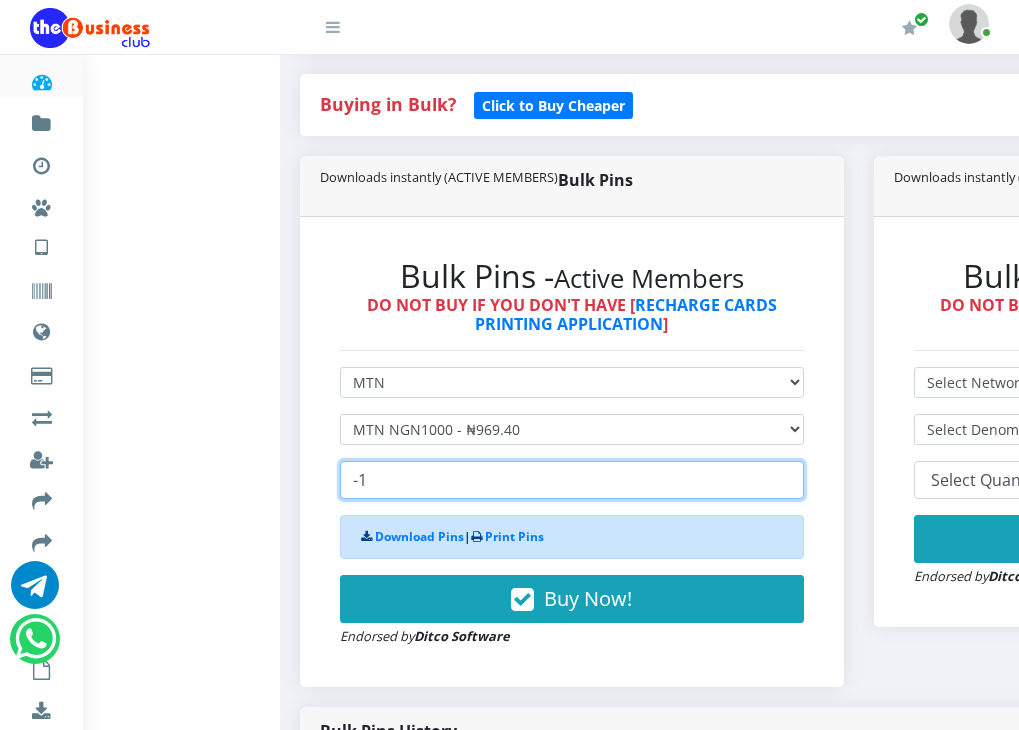 click on "-1" at bounding box center (572, 480) 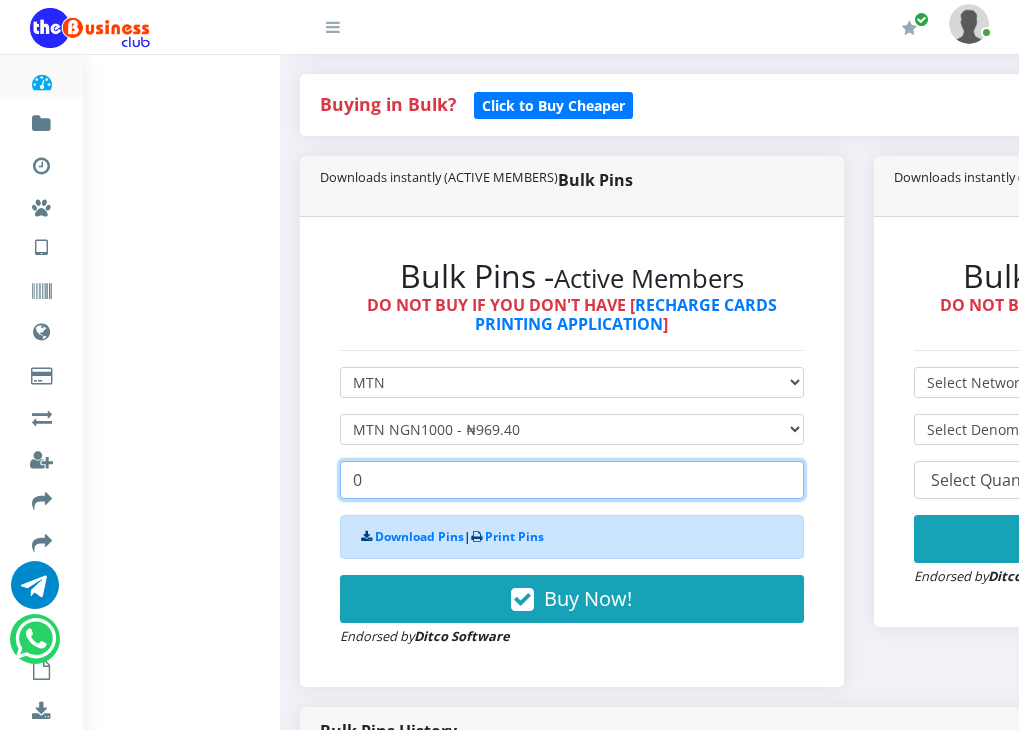 type on "0" 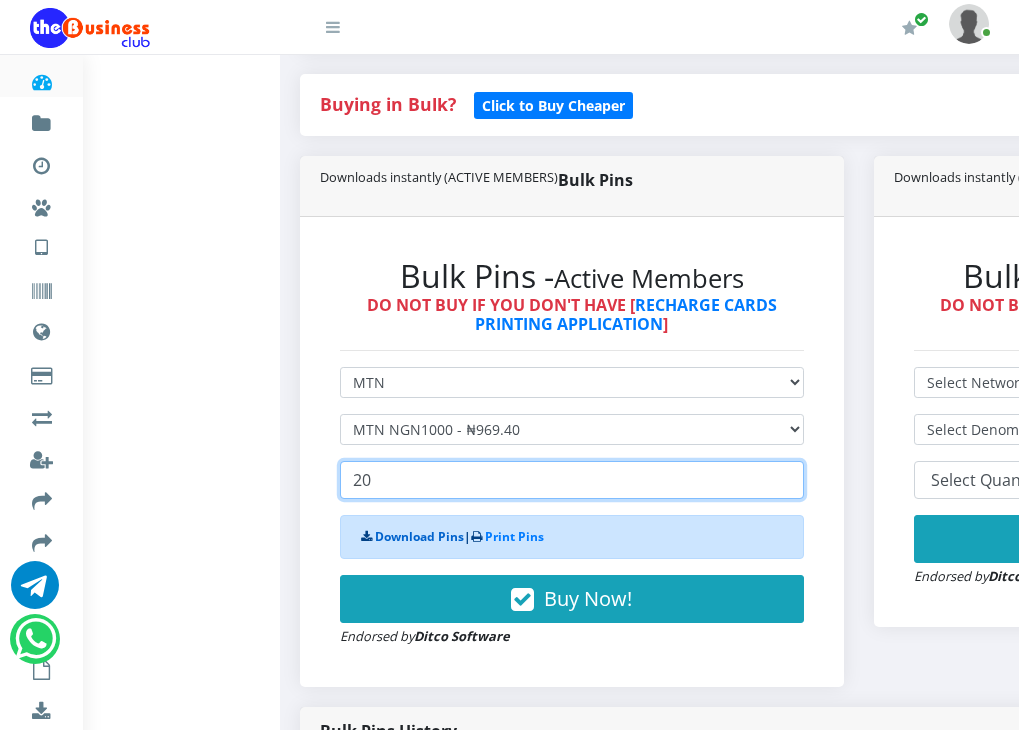 type on "20" 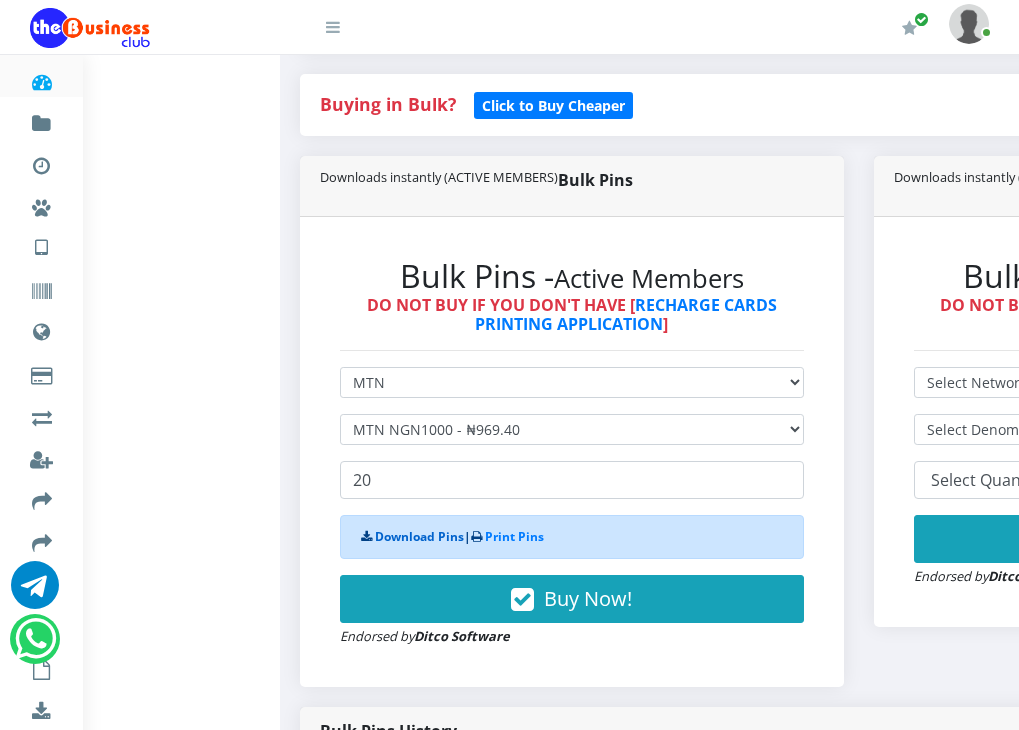 click on "Download Pins" at bounding box center [419, 536] 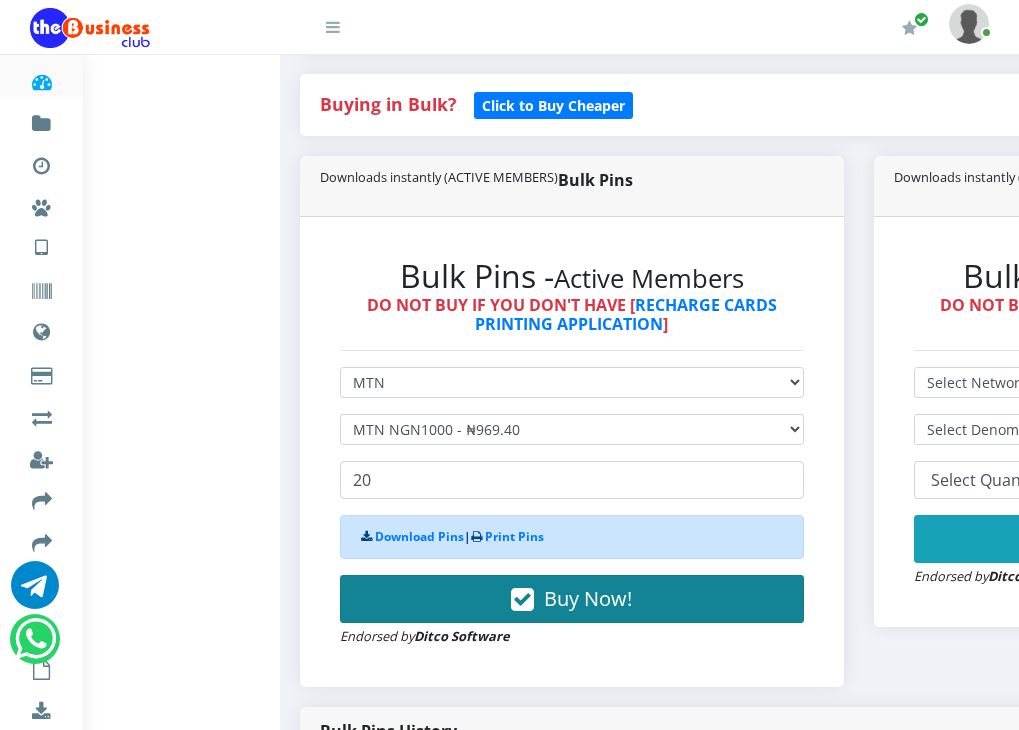click on "Buy Now!" at bounding box center (588, 598) 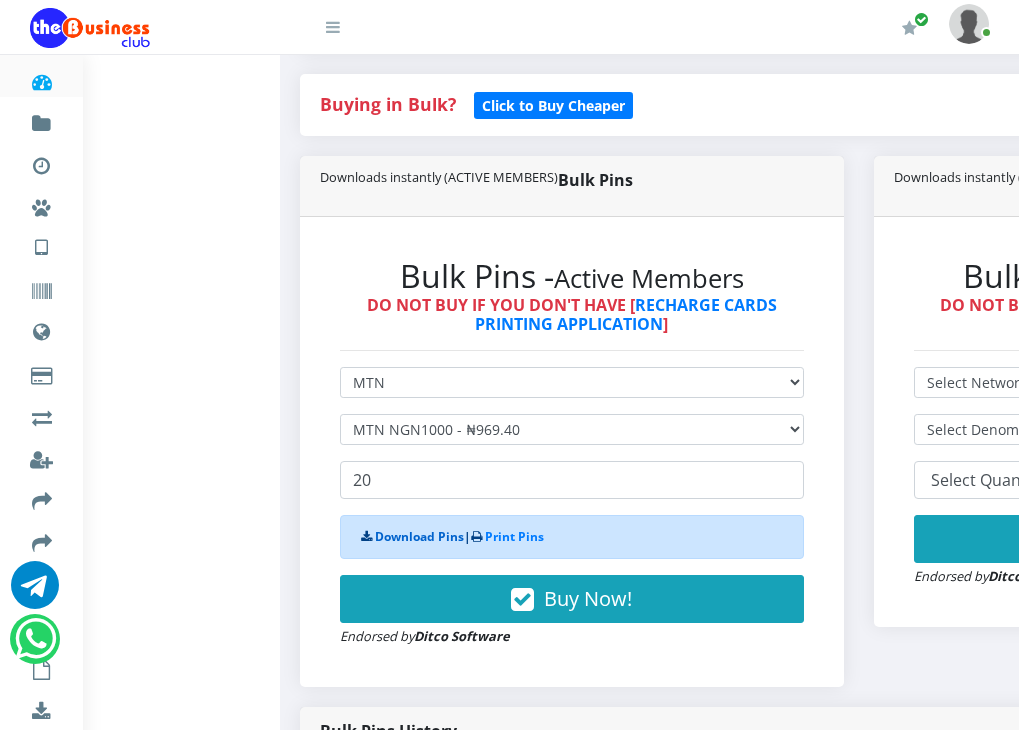click on "Download Pins" at bounding box center [419, 536] 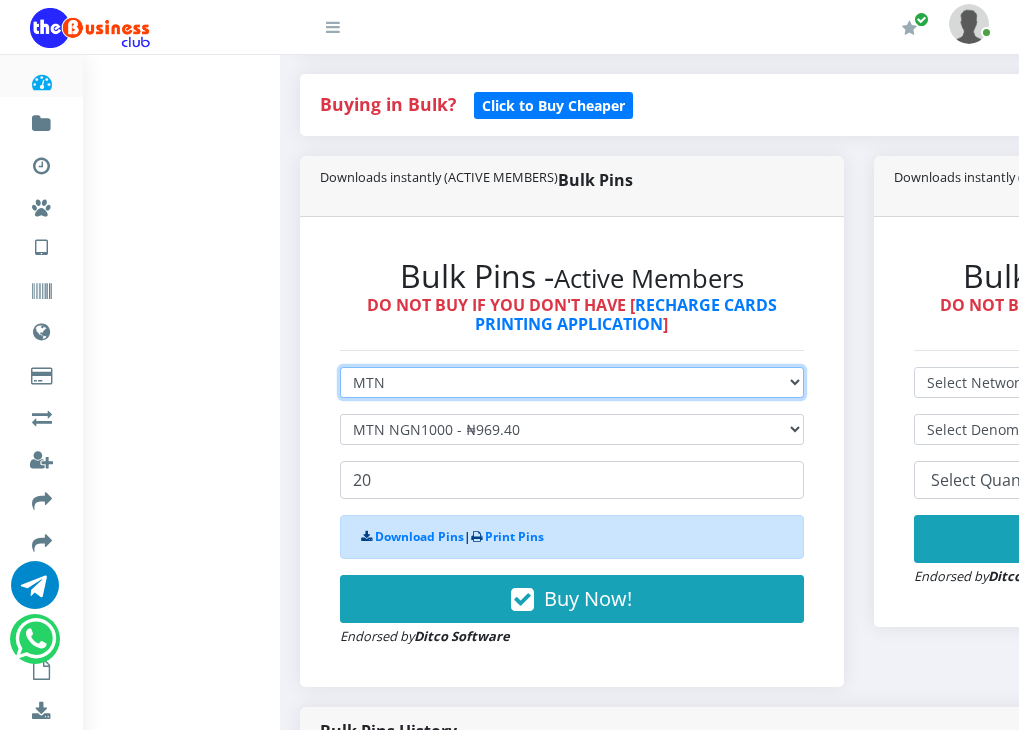 click on "Select Network
MTN
Globacom
9Mobile
Airtel" at bounding box center (572, 382) 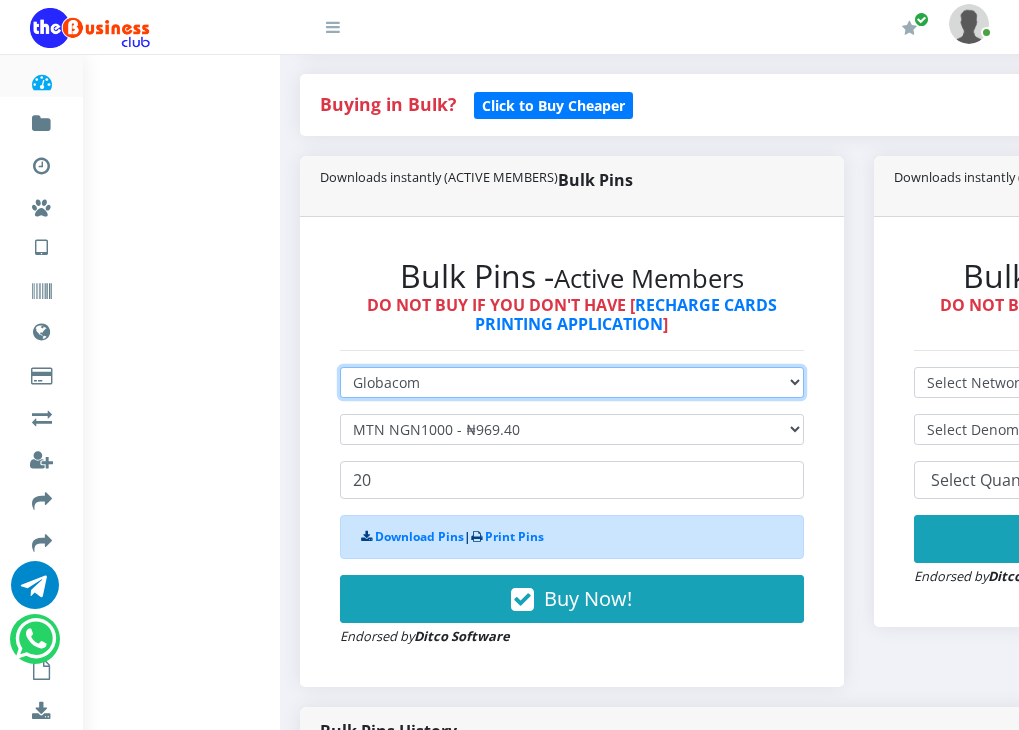 click on "Select Network
MTN
Globacom
9Mobile
Airtel" at bounding box center (572, 382) 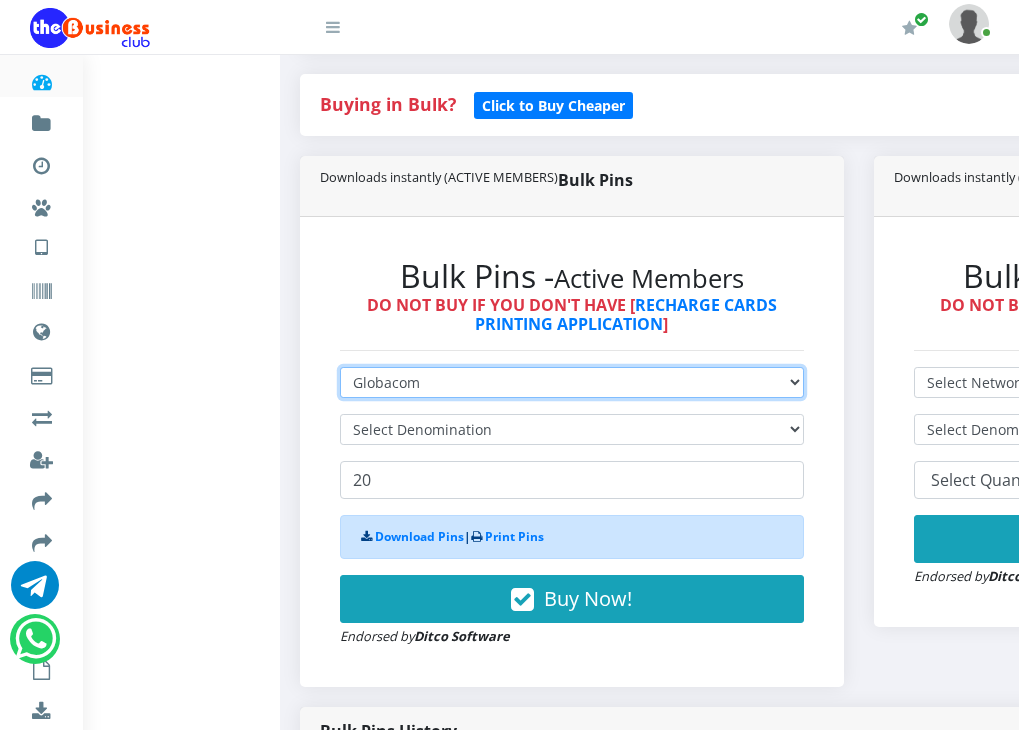 type 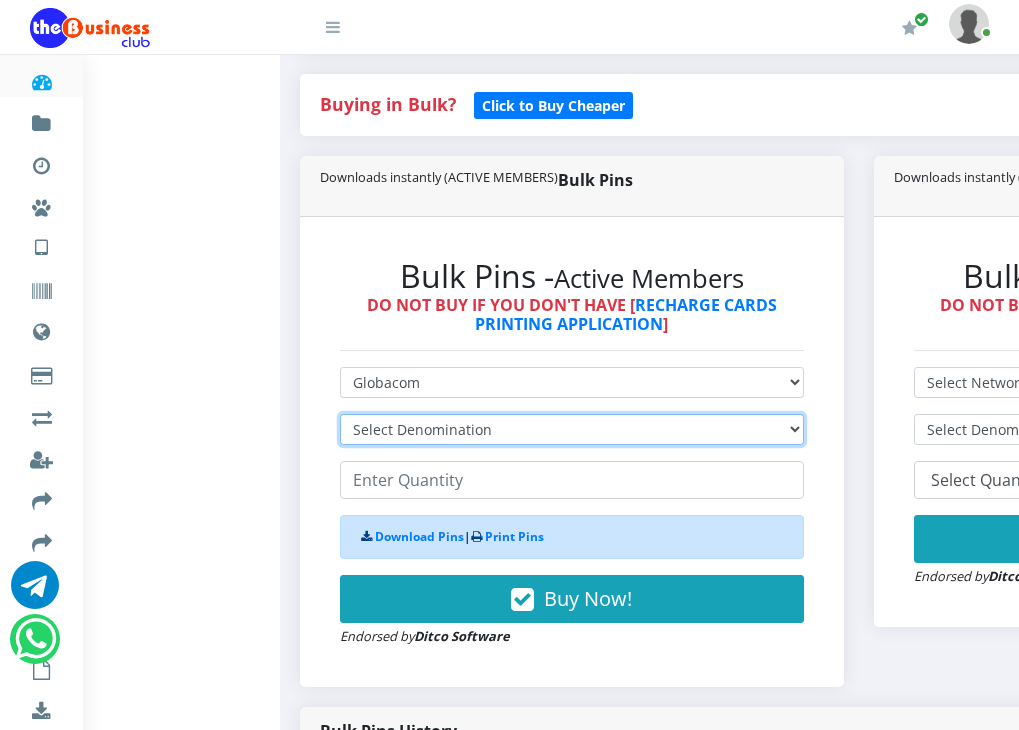 click on "Select Denomination Glo NGN100 - ₦96.45 Glo NGN200 - ₦192.90 Glo NGN500 - ₦482.25 Glo NGN1000 - ₦964.50" at bounding box center [572, 429] 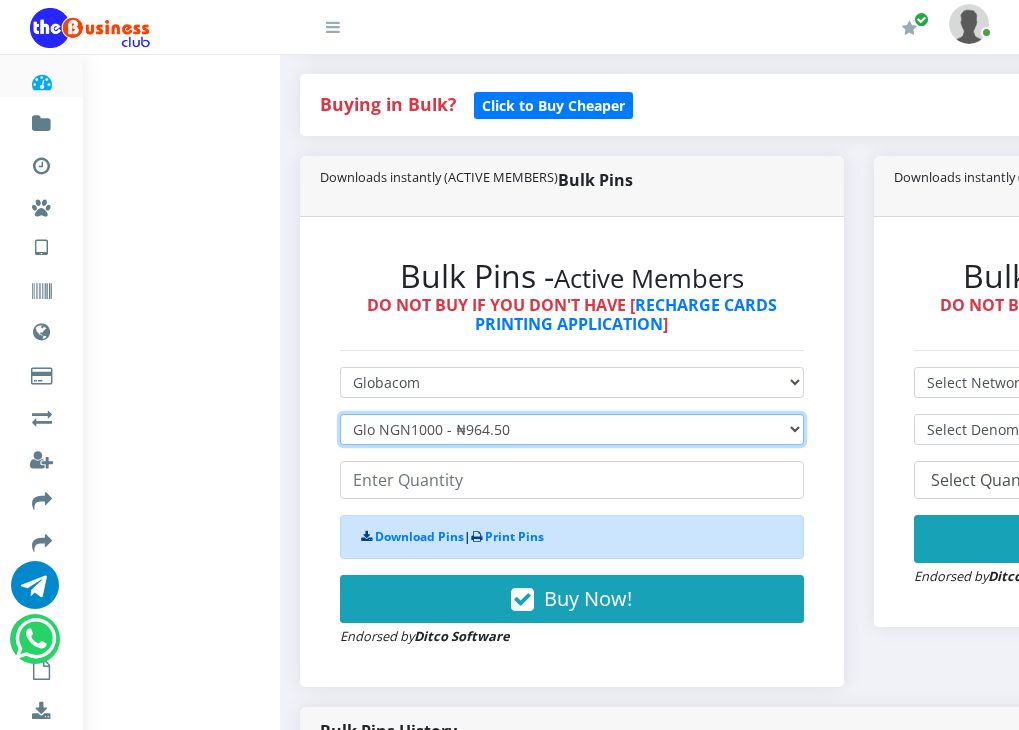 click on "Select Denomination Glo NGN100 - ₦96.45 Glo NGN200 - ₦192.90 Glo NGN500 - ₦482.25 Glo NGN1000 - ₦964.50" at bounding box center (572, 429) 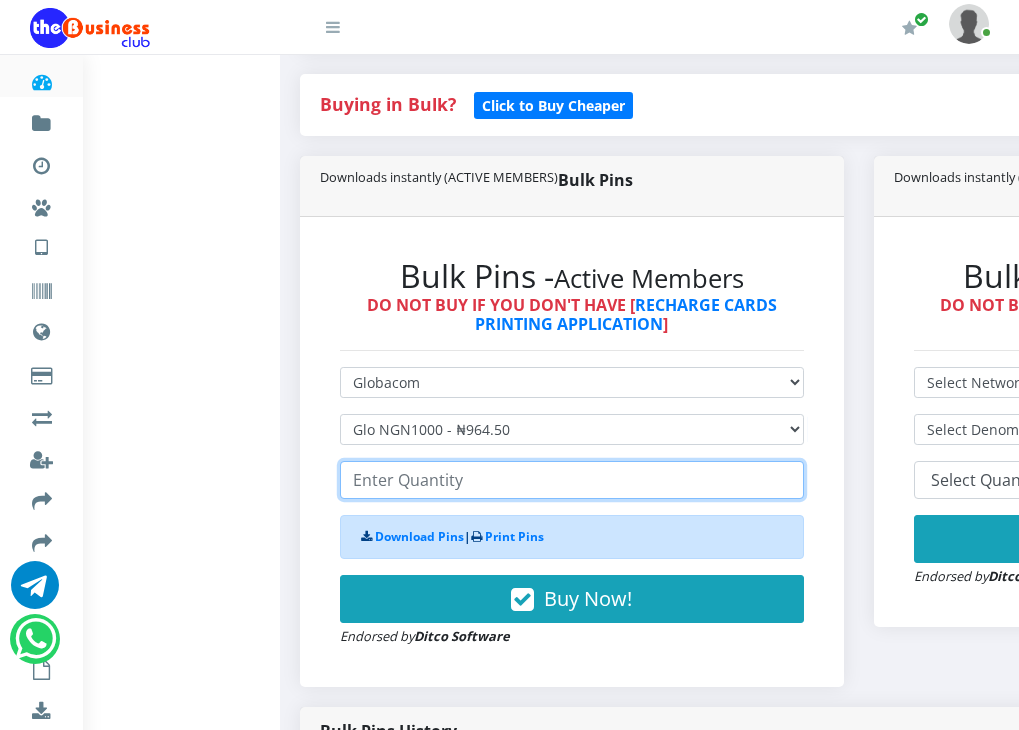 click at bounding box center (572, 480) 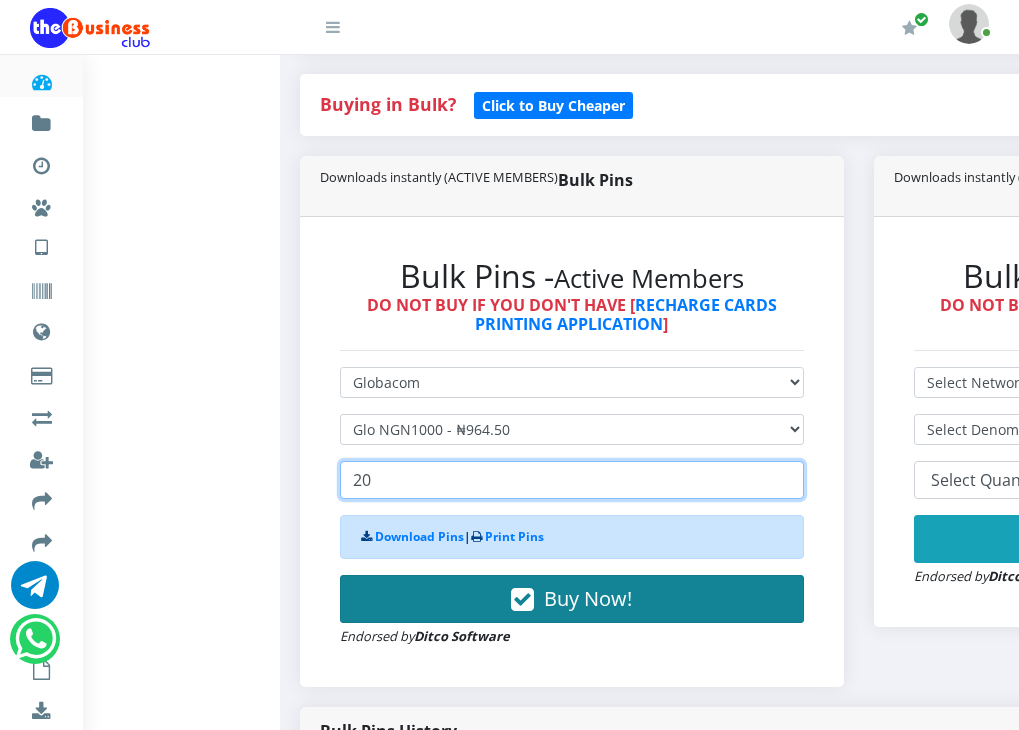 type on "20" 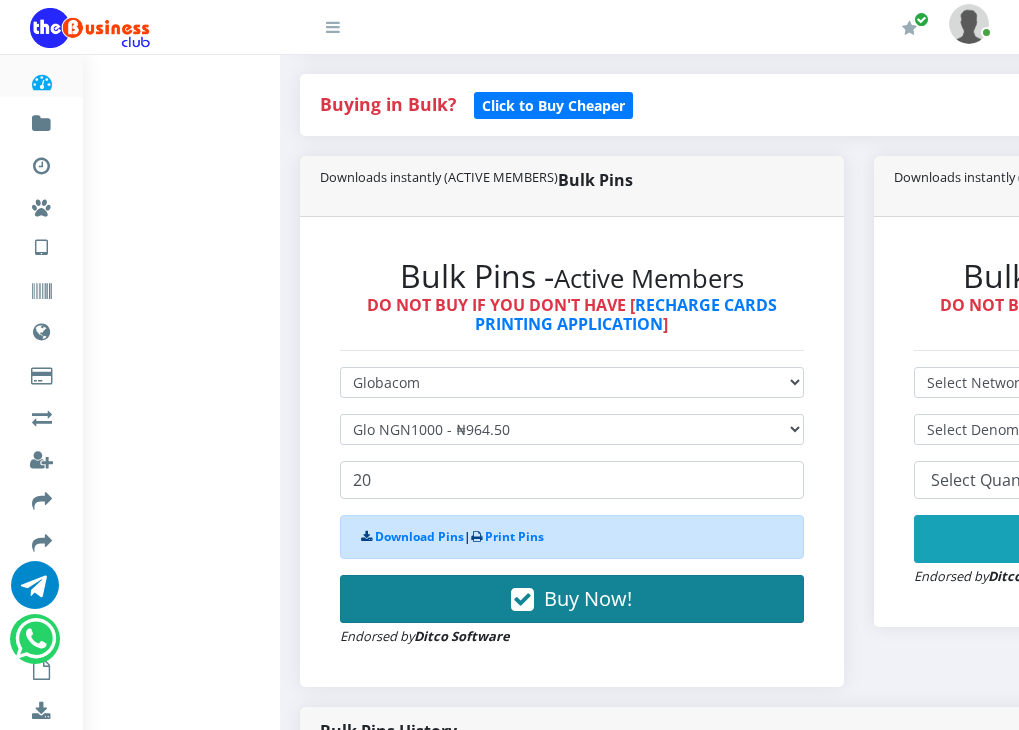 click on "Buy Now!" at bounding box center (588, 598) 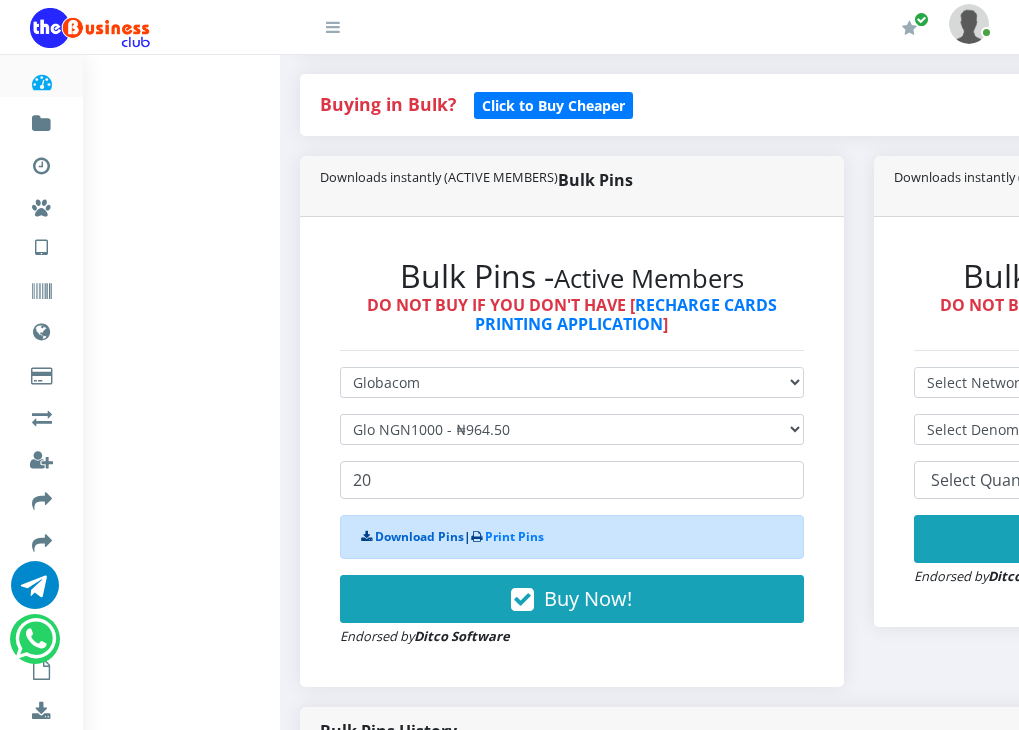 click on "Download Pins" at bounding box center (419, 536) 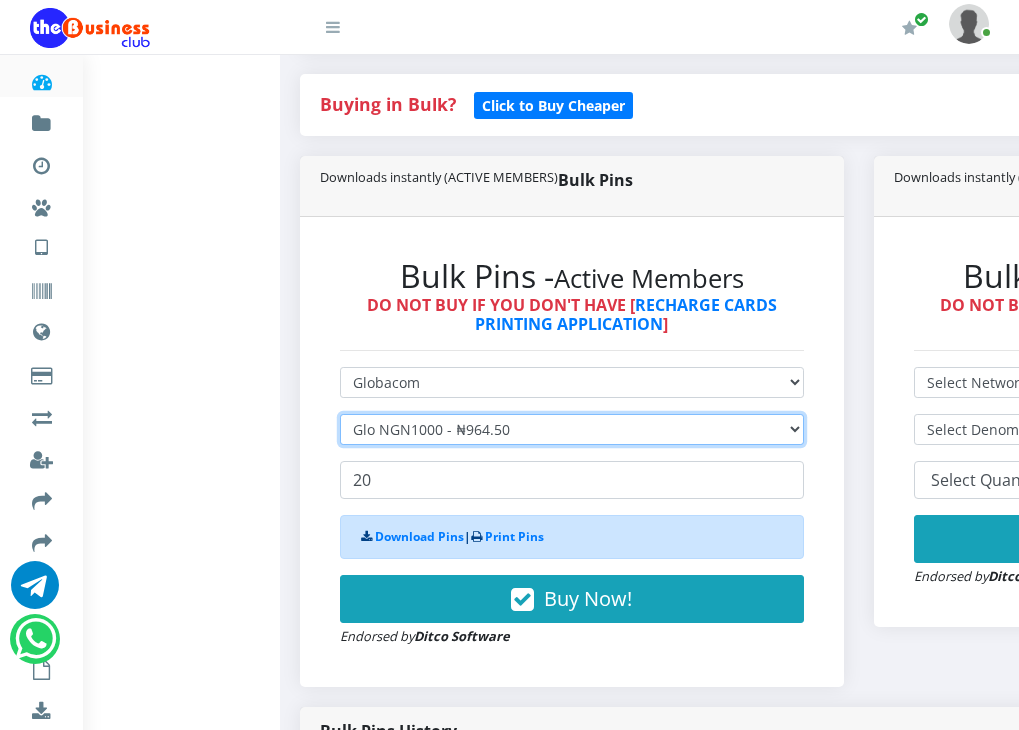 click on "Select Denomination Glo NGN100 - ₦96.45 Glo NGN200 - ₦192.90 Glo NGN500 - ₦482.25 Glo NGN1000 - ₦964.50" at bounding box center (572, 429) 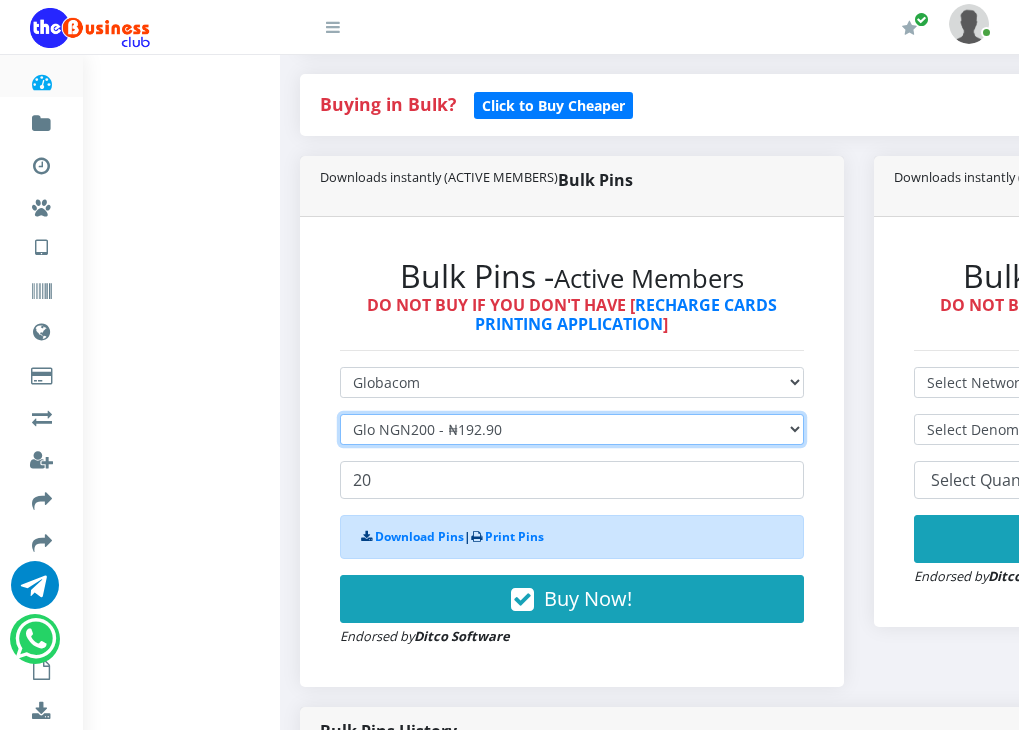click on "Select Denomination Glo NGN100 - ₦96.45 Glo NGN200 - ₦192.90 Glo NGN500 - ₦482.25 Glo NGN1000 - ₦964.50" at bounding box center [572, 429] 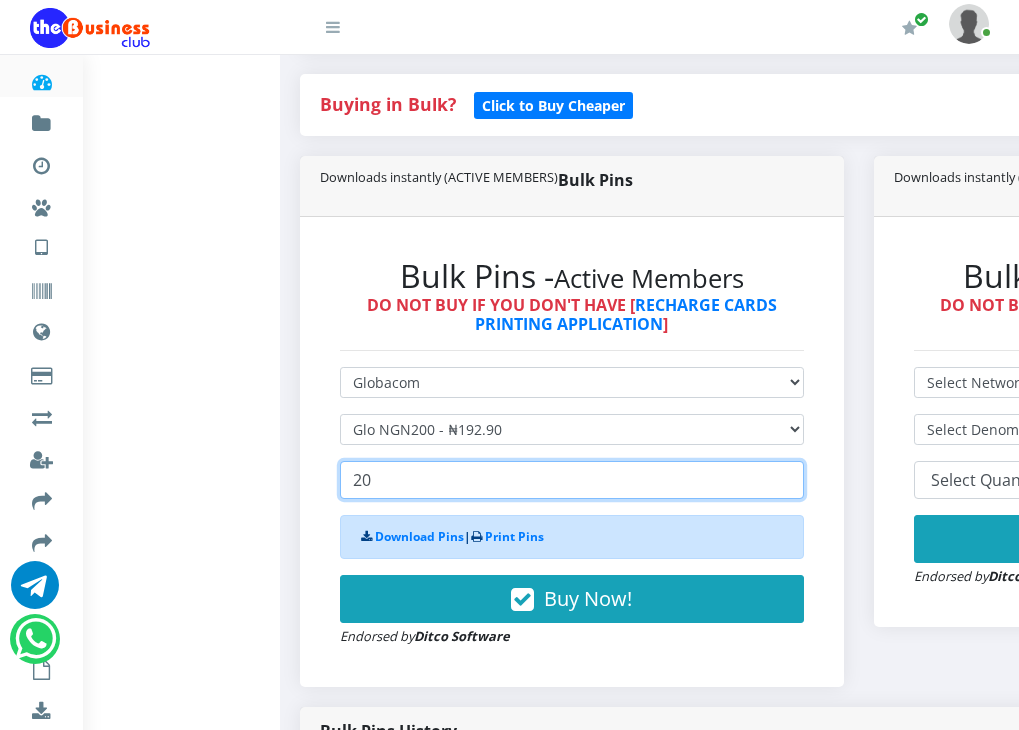 click on "20" at bounding box center (572, 480) 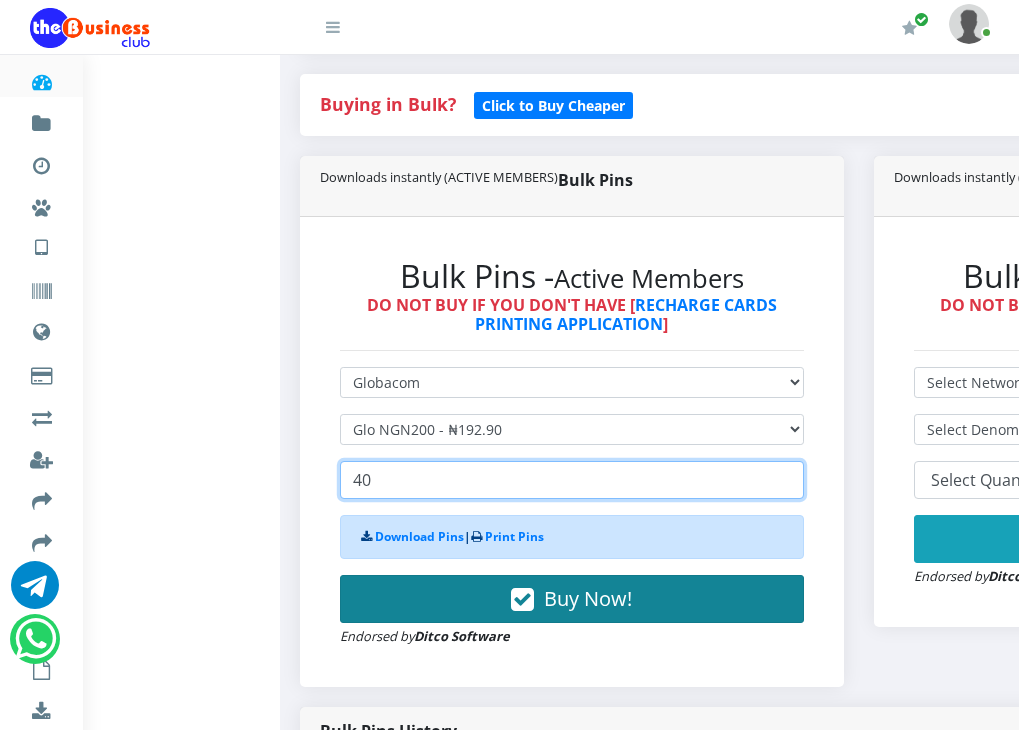 type on "40" 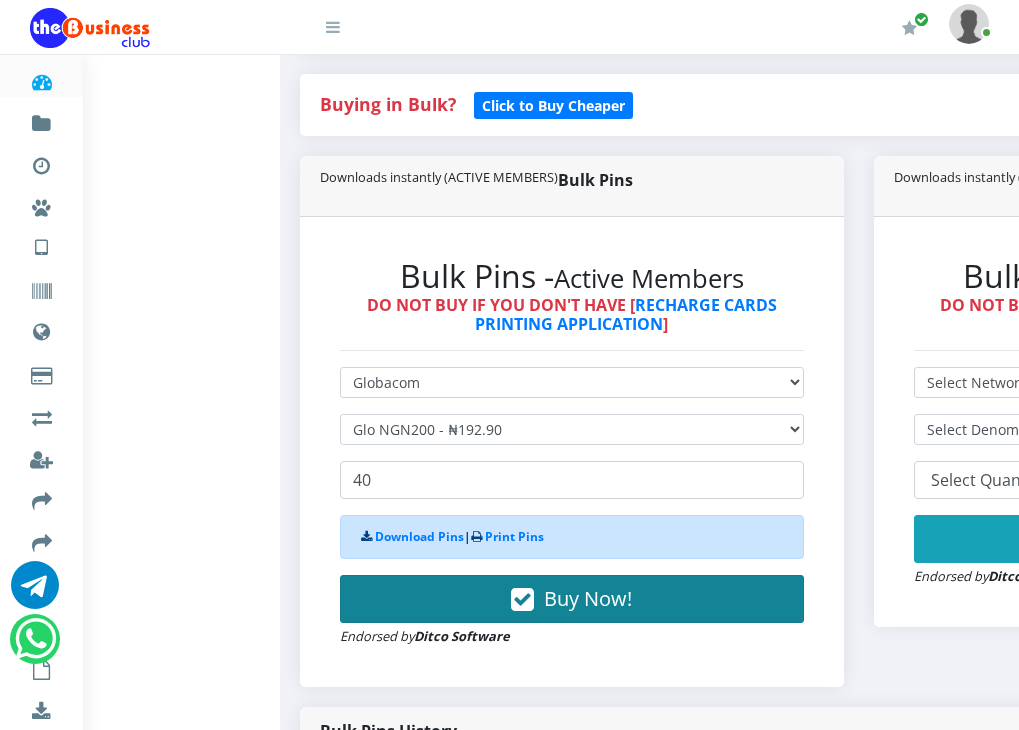 click on "Buy Now!" at bounding box center [588, 598] 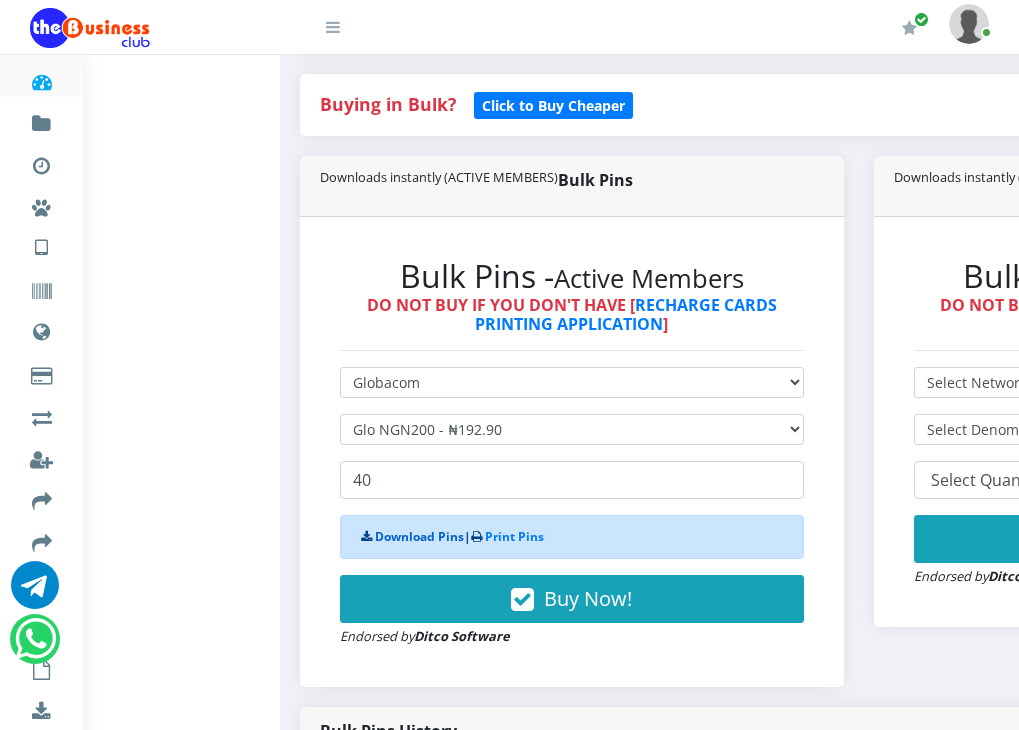 click on "Download Pins" at bounding box center [419, 536] 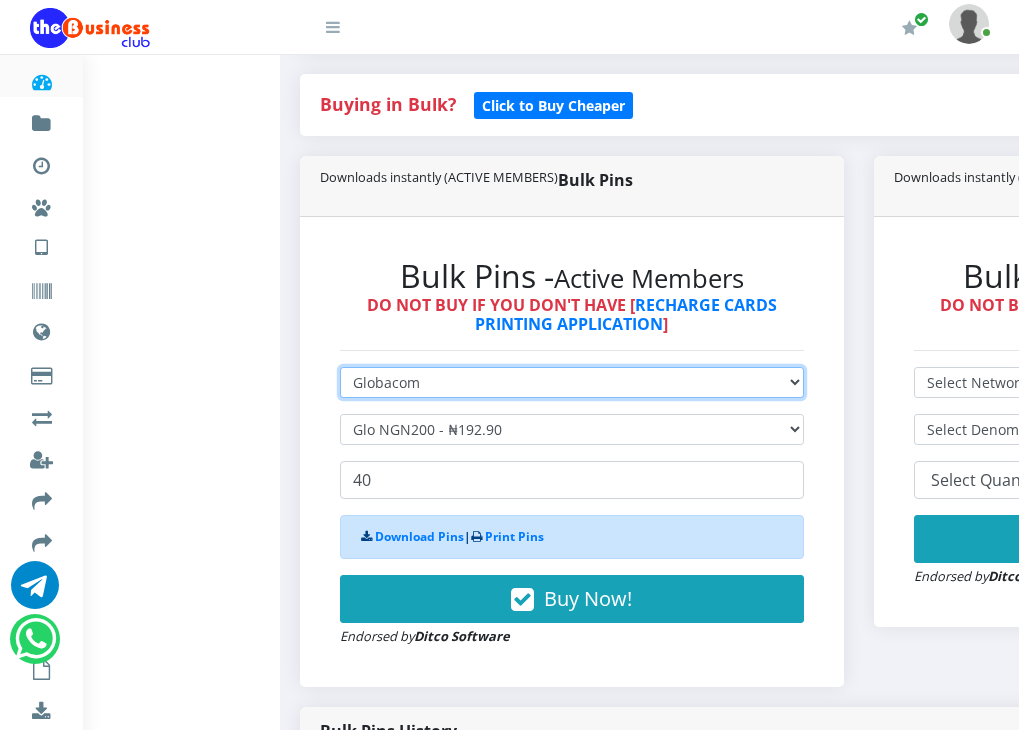 click on "Select Network
MTN
Globacom
9Mobile
Airtel" at bounding box center (572, 382) 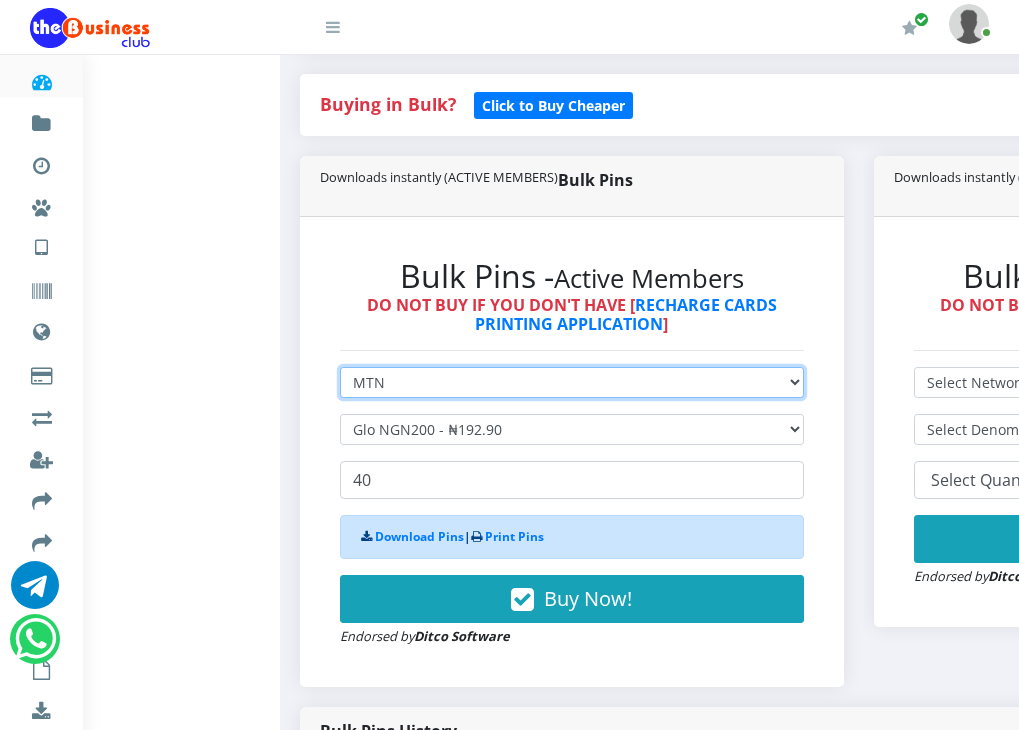 click on "Select Network
MTN
Globacom
9Mobile
Airtel" at bounding box center (572, 382) 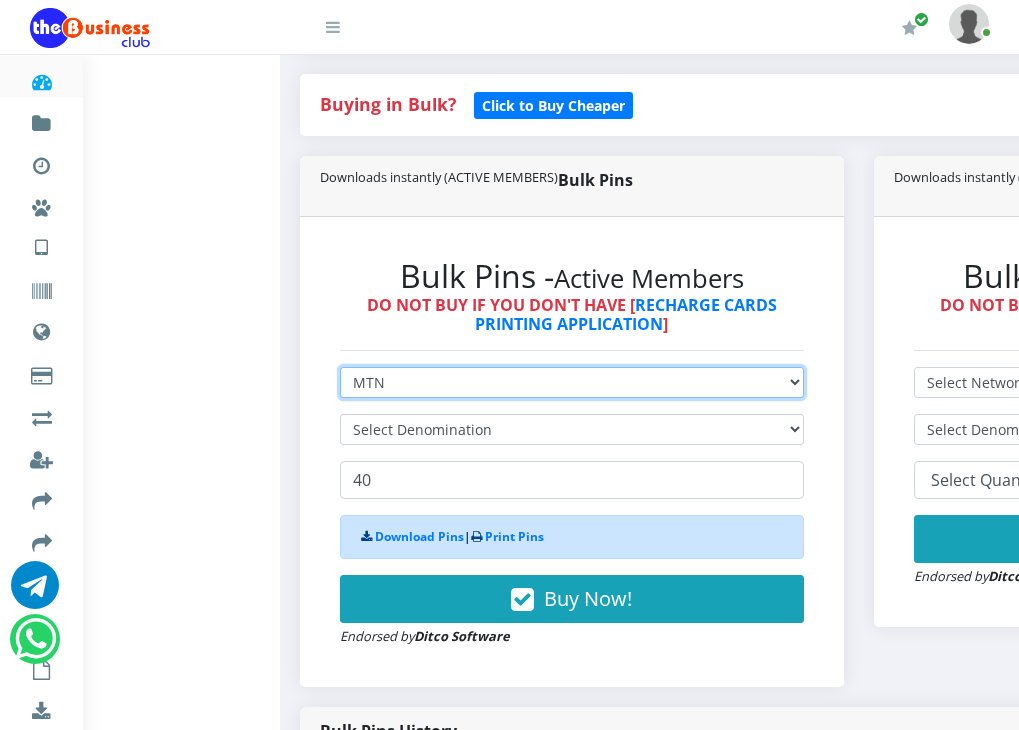 type 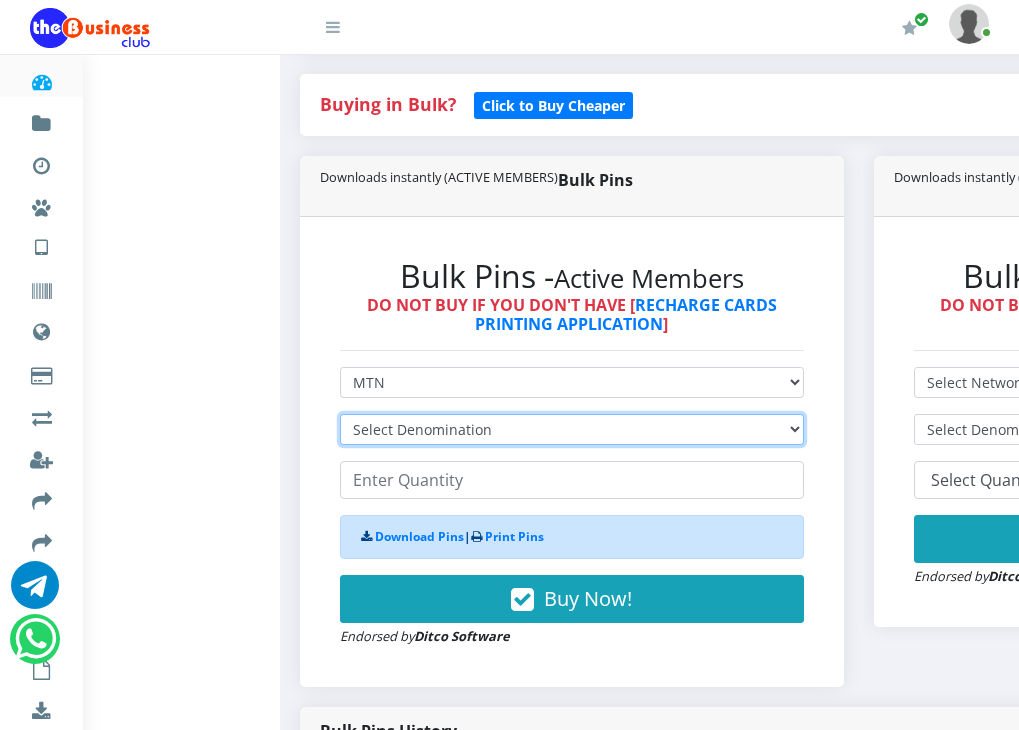click on "Select Denomination MTN NGN100 - ₦96.94 MTN NGN200 - ₦193.88 MTN NGN400 - ₦387.76 MTN NGN500 - ₦484.70 MTN NGN1000 - ₦969.40 MTN NGN1500 - ₦1,454.10" at bounding box center (572, 429) 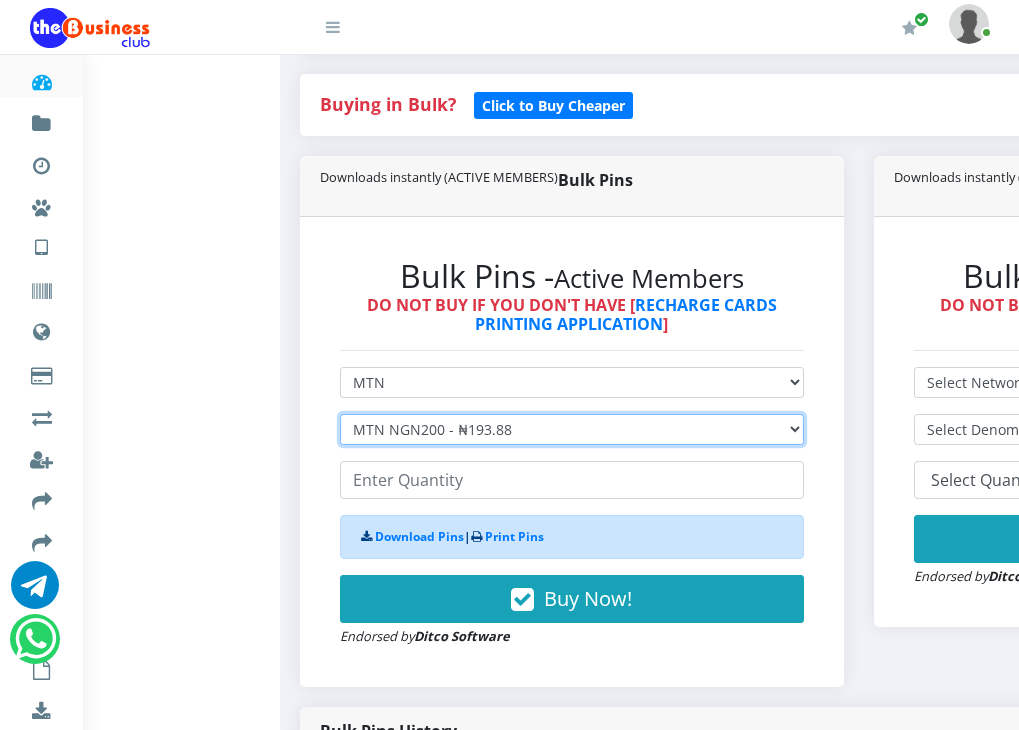 click on "Select Denomination MTN NGN100 - ₦96.94 MTN NGN200 - ₦193.88 MTN NGN400 - ₦387.76 MTN NGN500 - ₦484.70 MTN NGN1000 - ₦969.40 MTN NGN1500 - ₦1,454.10" at bounding box center (572, 429) 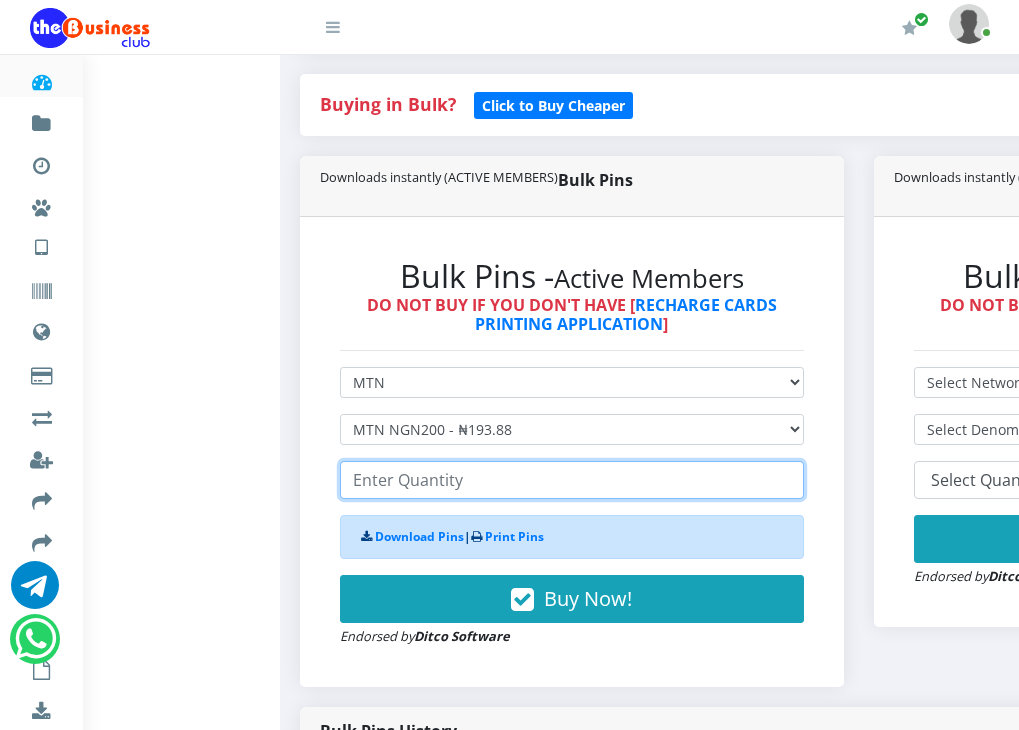 click at bounding box center (572, 480) 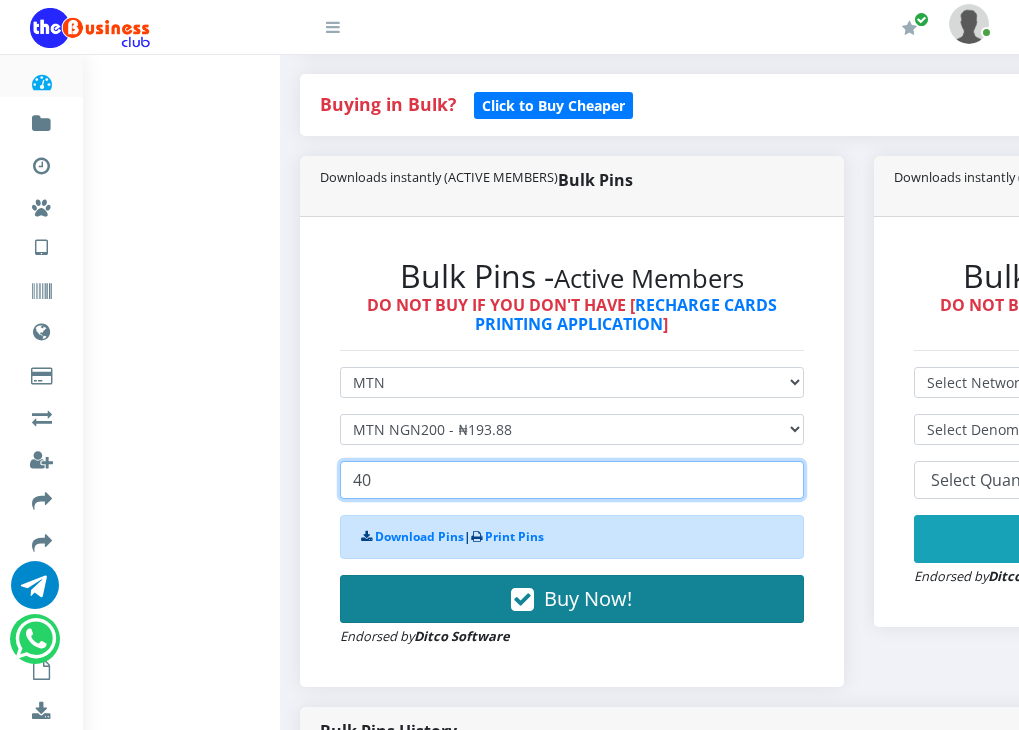 type on "40" 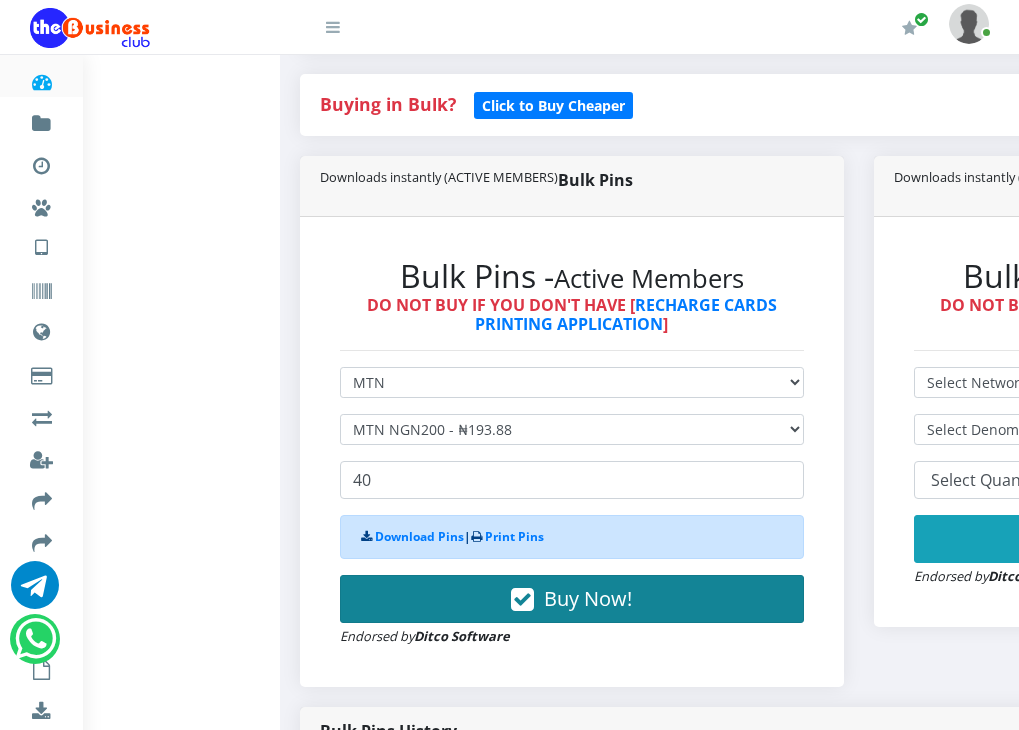 click on "Buy Now!" at bounding box center (588, 598) 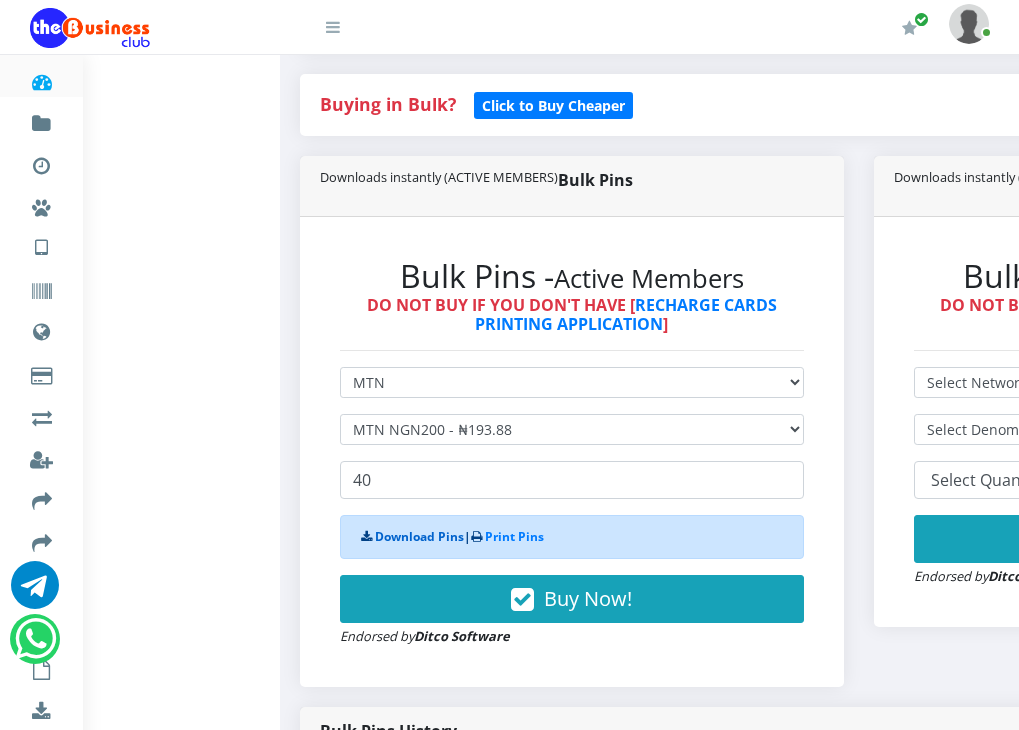 click on "Download Pins" at bounding box center [419, 536] 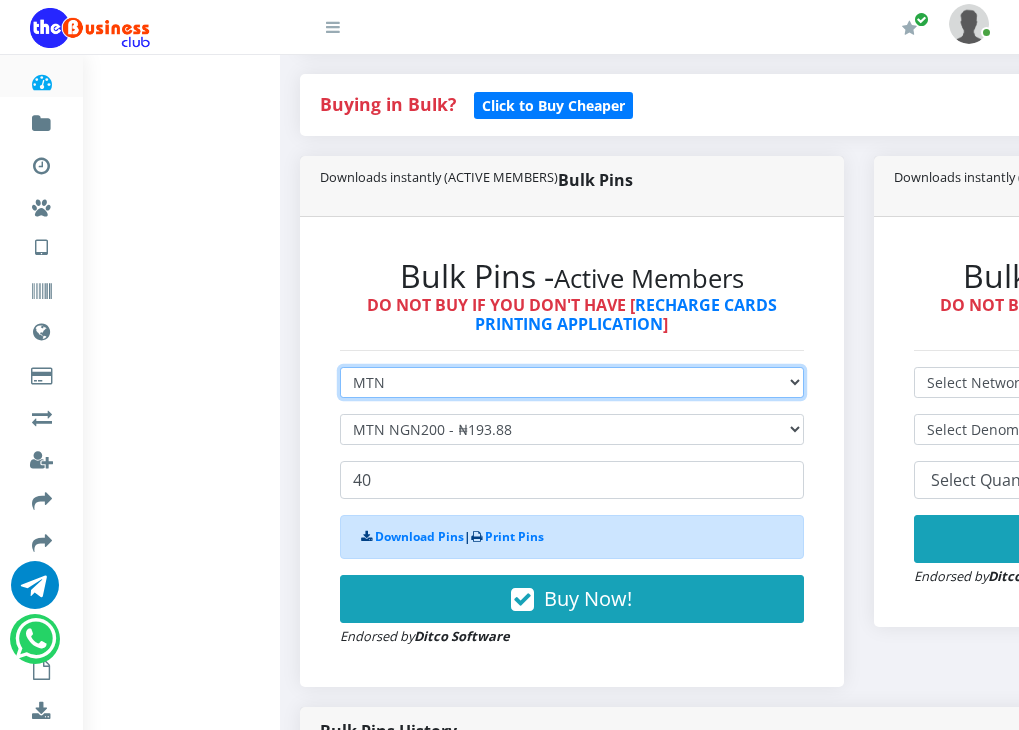 click on "Select Network
MTN
Globacom
9Mobile
Airtel" at bounding box center [572, 382] 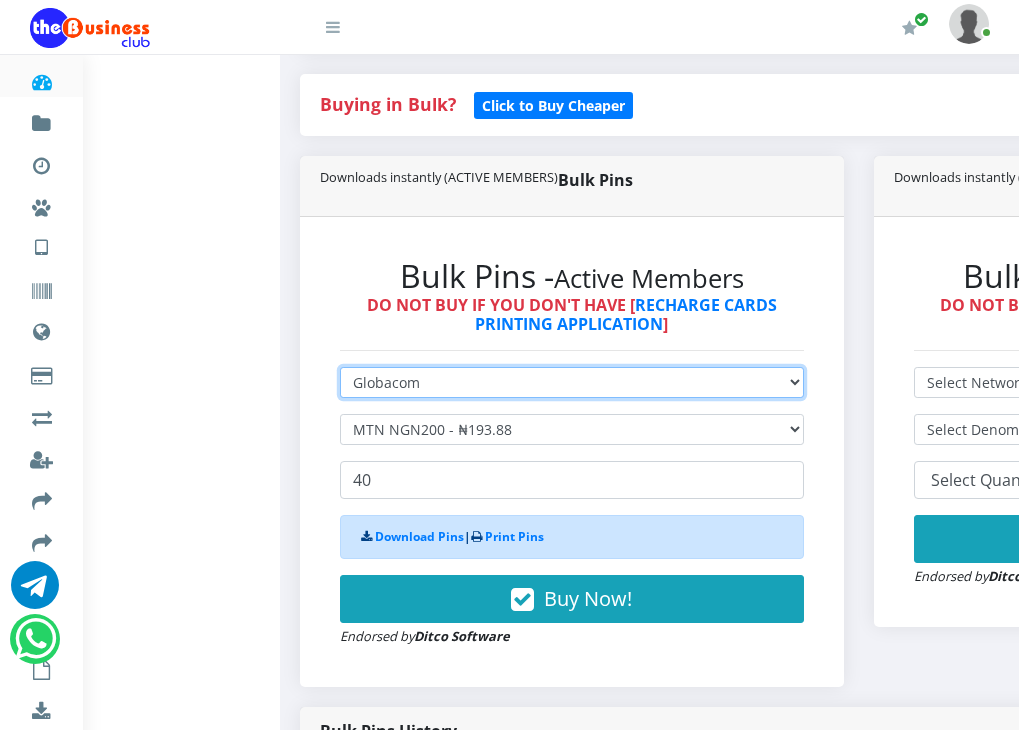 click on "Select Network
MTN
Globacom
9Mobile
Airtel" at bounding box center [572, 382] 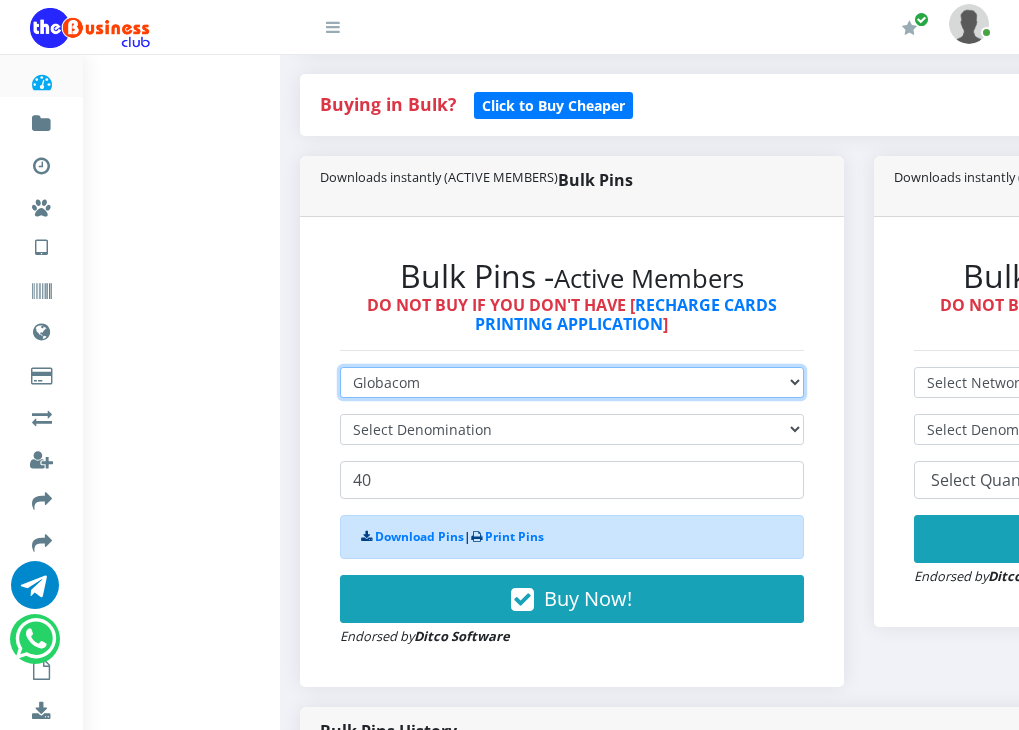 type 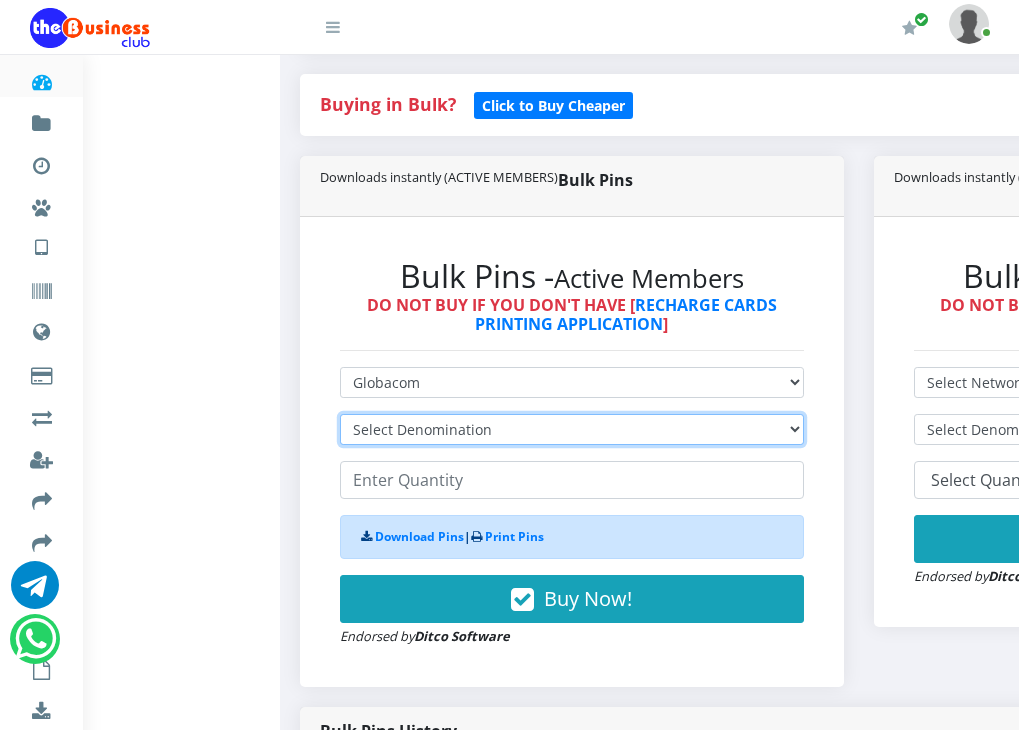 click on "Select Denomination Glo NGN100 - ₦96.45 Glo NGN200 - ₦192.90 Glo NGN500 - ₦482.25 Glo NGN1000 - ₦964.50" at bounding box center [572, 429] 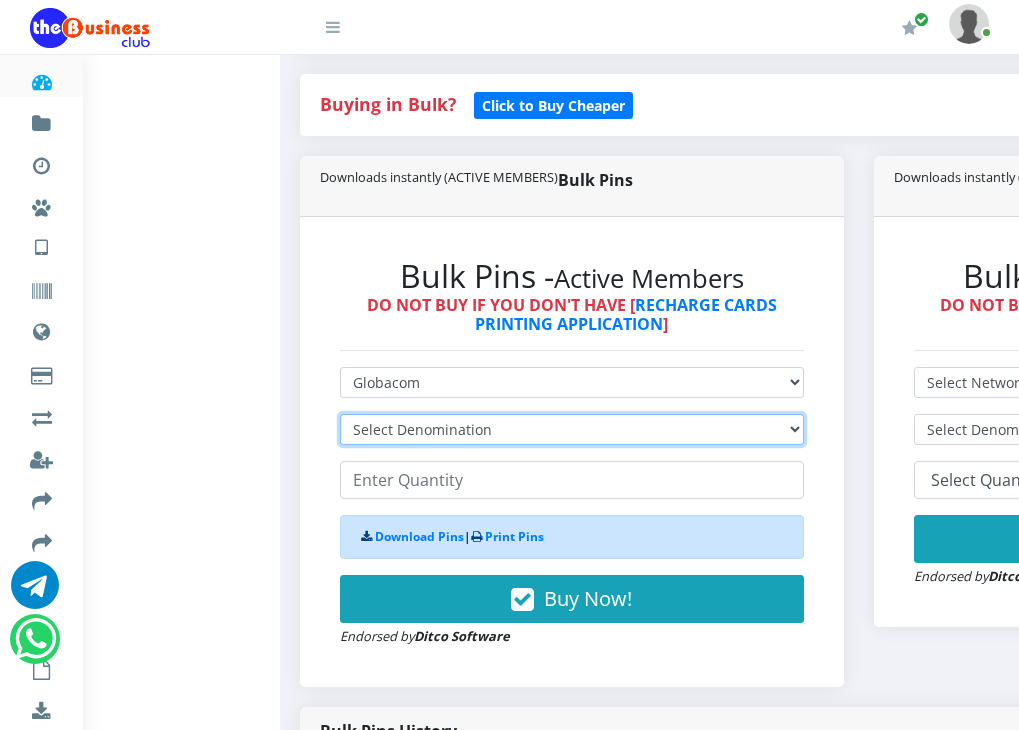 select on "96.45-100" 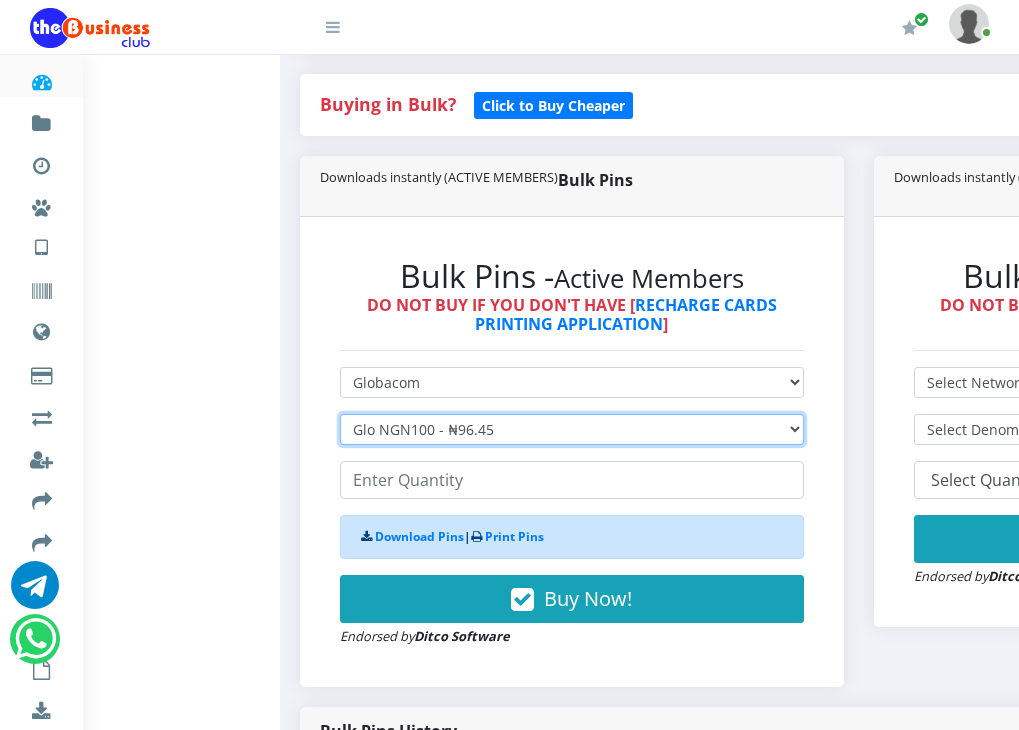 click on "Select Denomination Glo NGN100 - ₦96.45 Glo NGN200 - ₦192.90 Glo NGN500 - ₦482.25 Glo NGN1000 - ₦964.50" at bounding box center [572, 429] 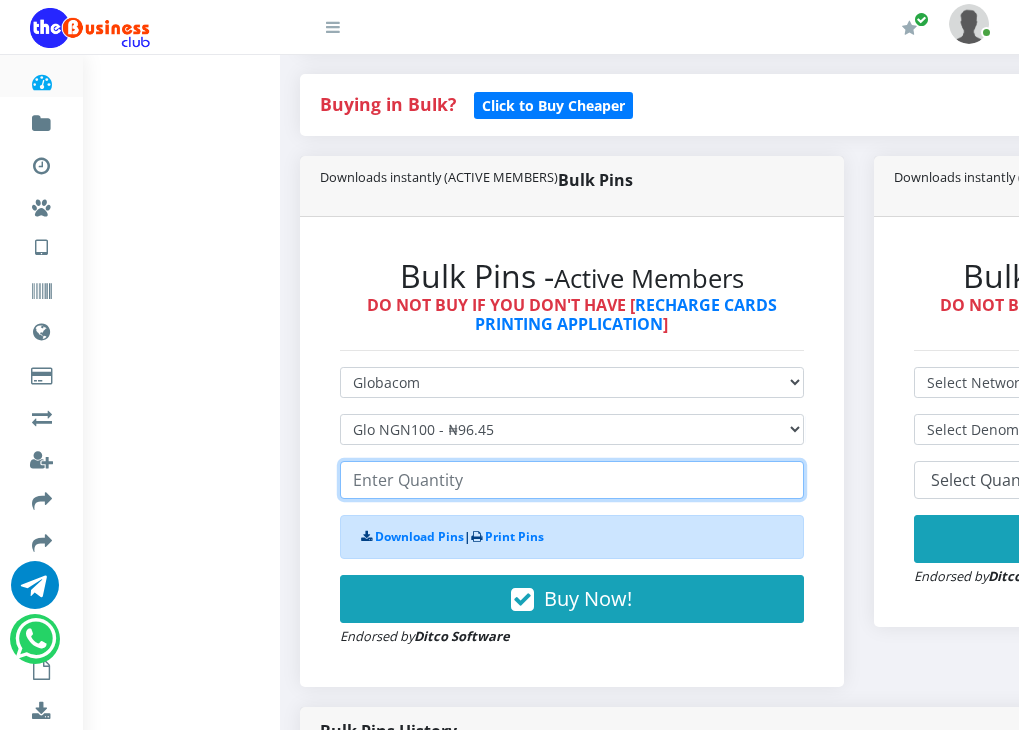 click at bounding box center (572, 480) 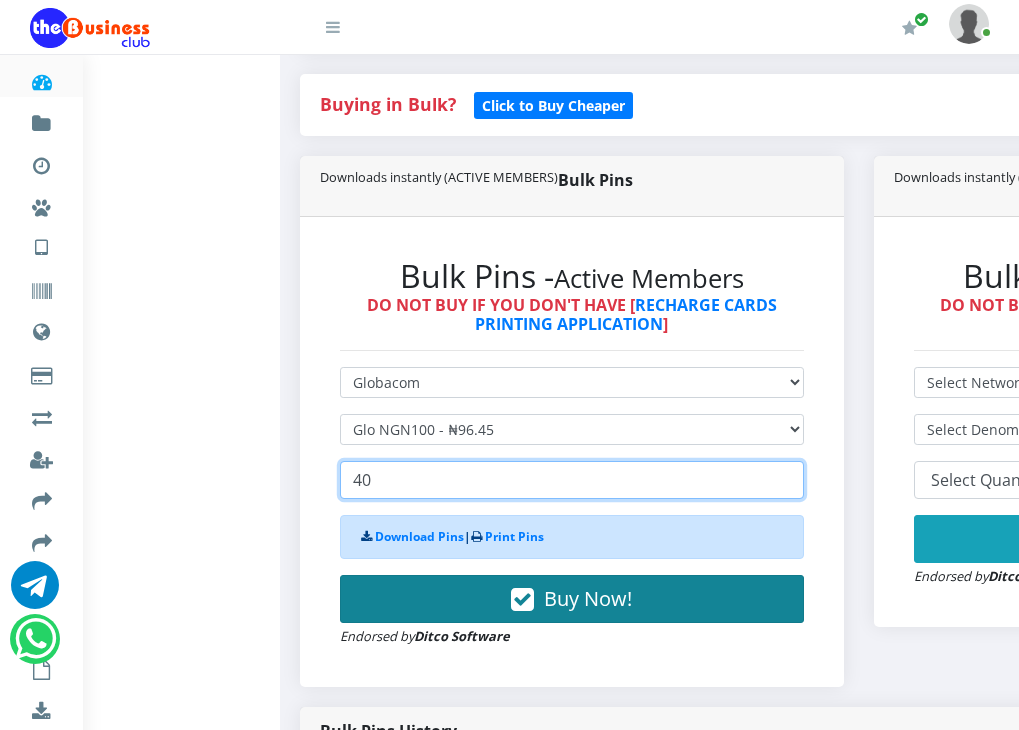 type on "40" 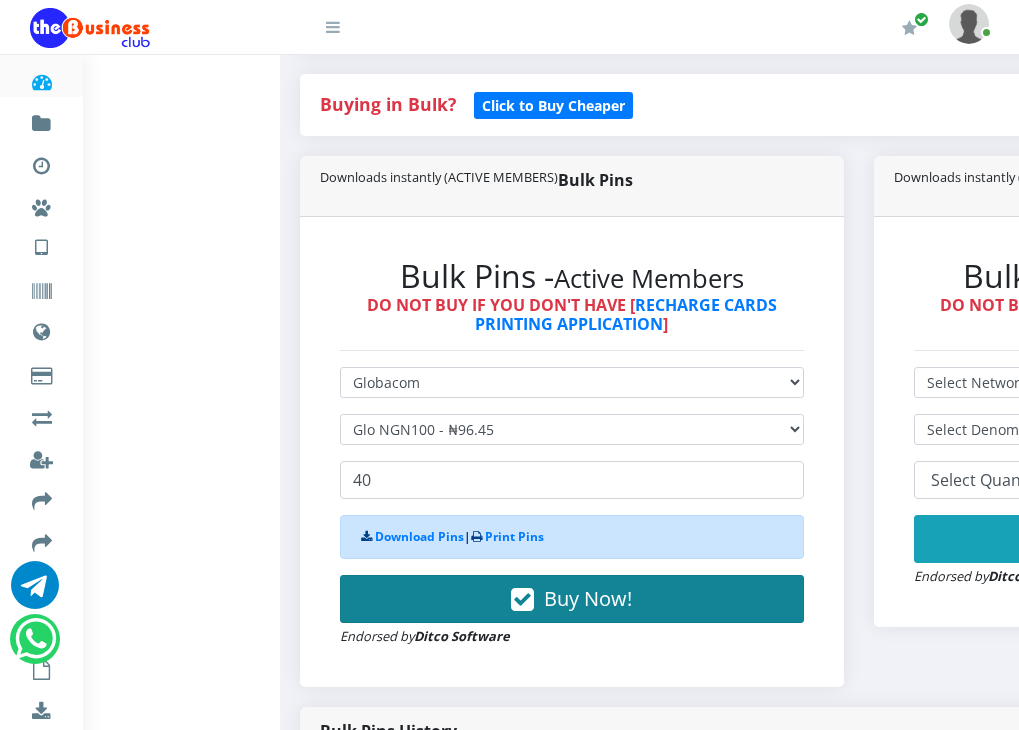 click on "Buy Now!" at bounding box center [588, 598] 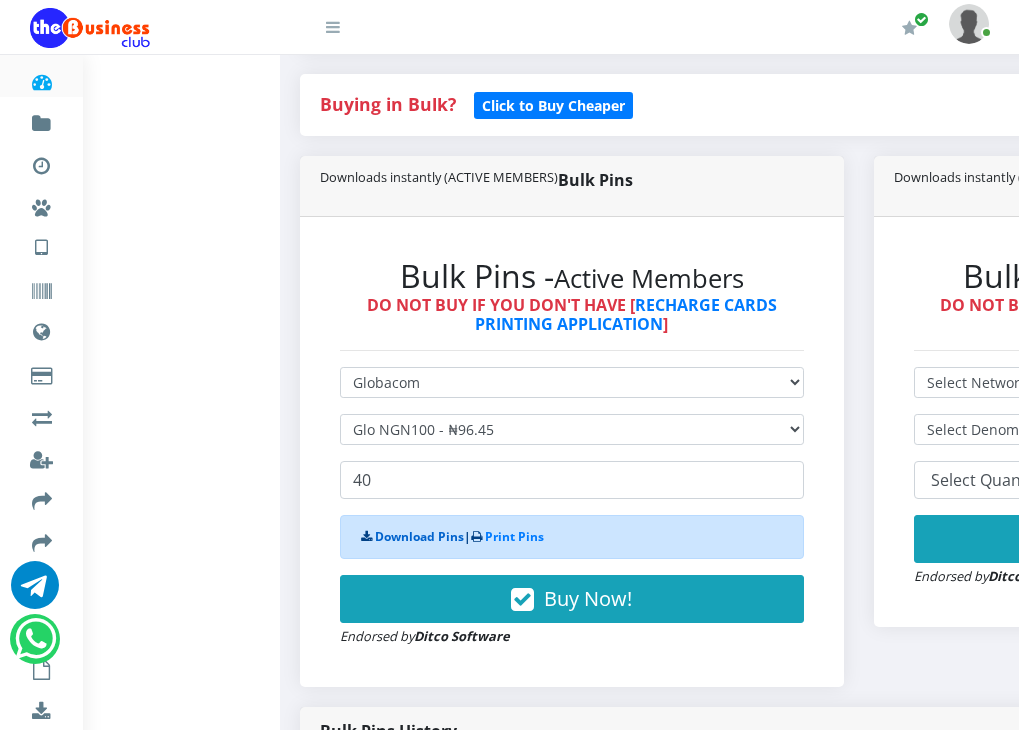 click on "Download Pins" at bounding box center [419, 536] 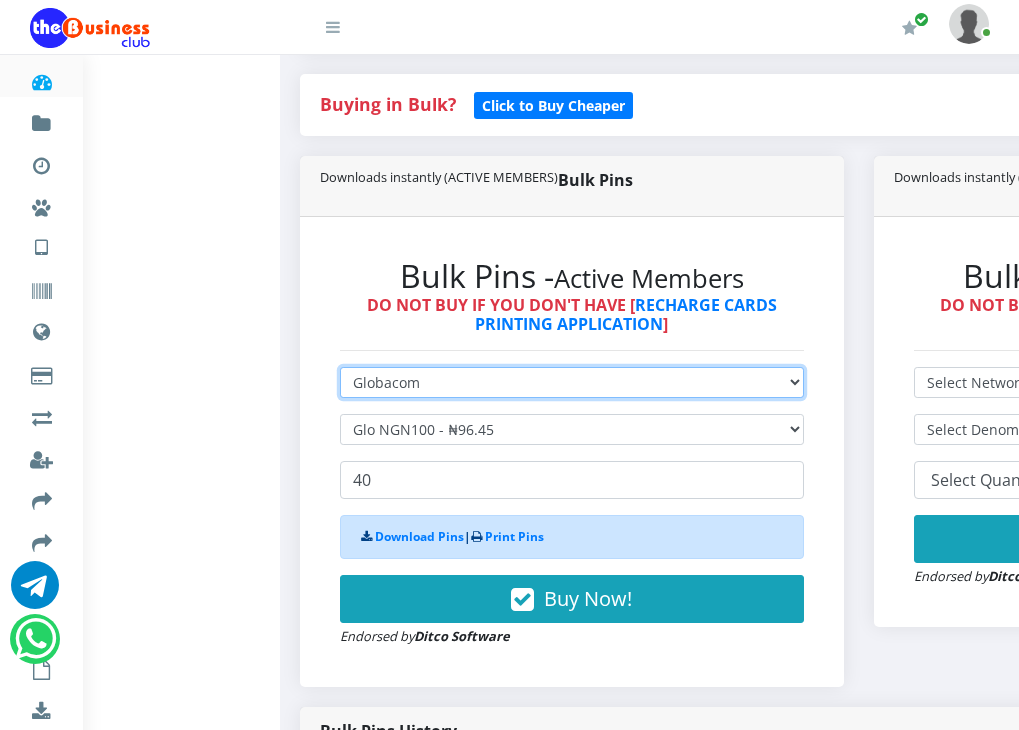 click on "Select Network
MTN
Globacom
9Mobile
Airtel" at bounding box center (572, 382) 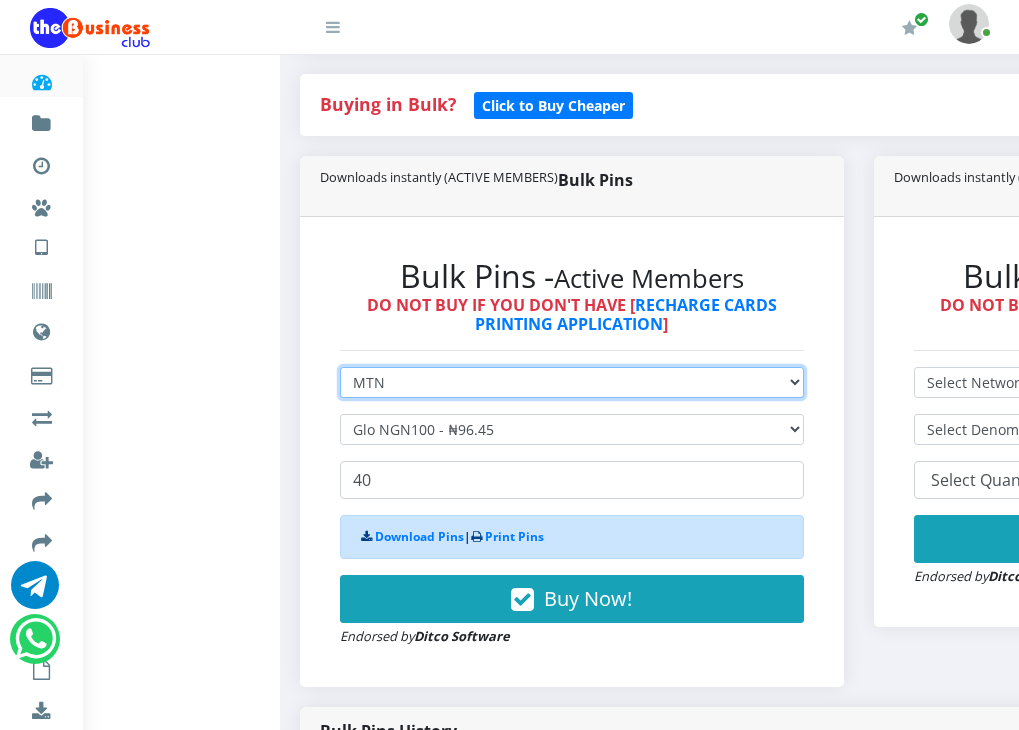 click on "Select Network
MTN
Globacom
9Mobile
Airtel" at bounding box center [572, 382] 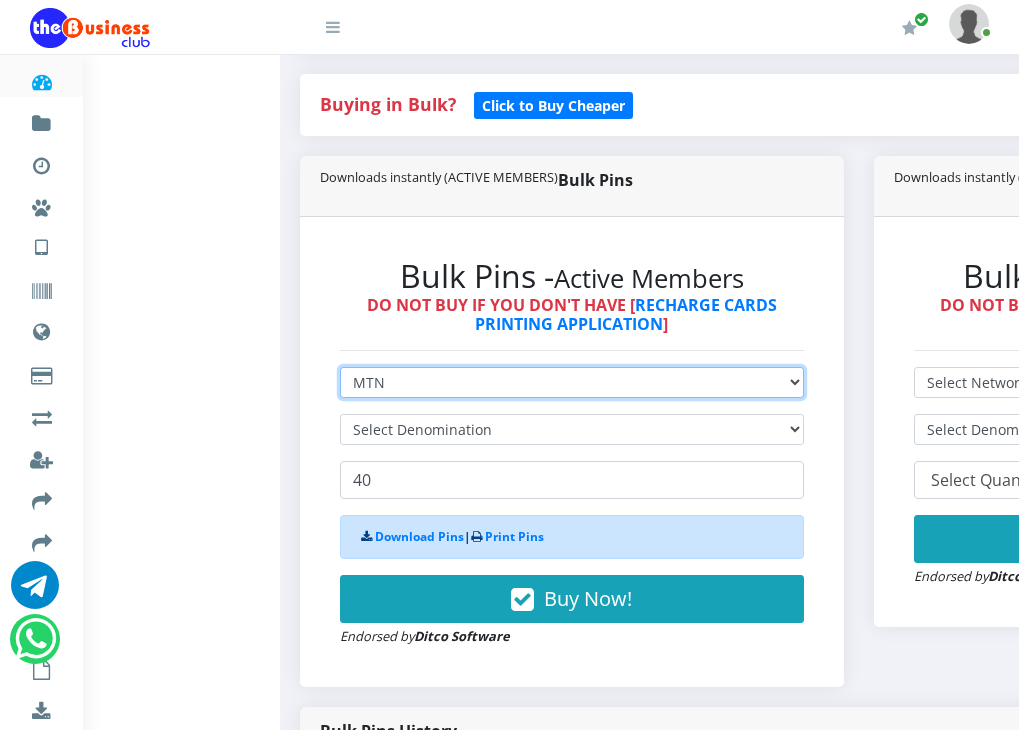 type 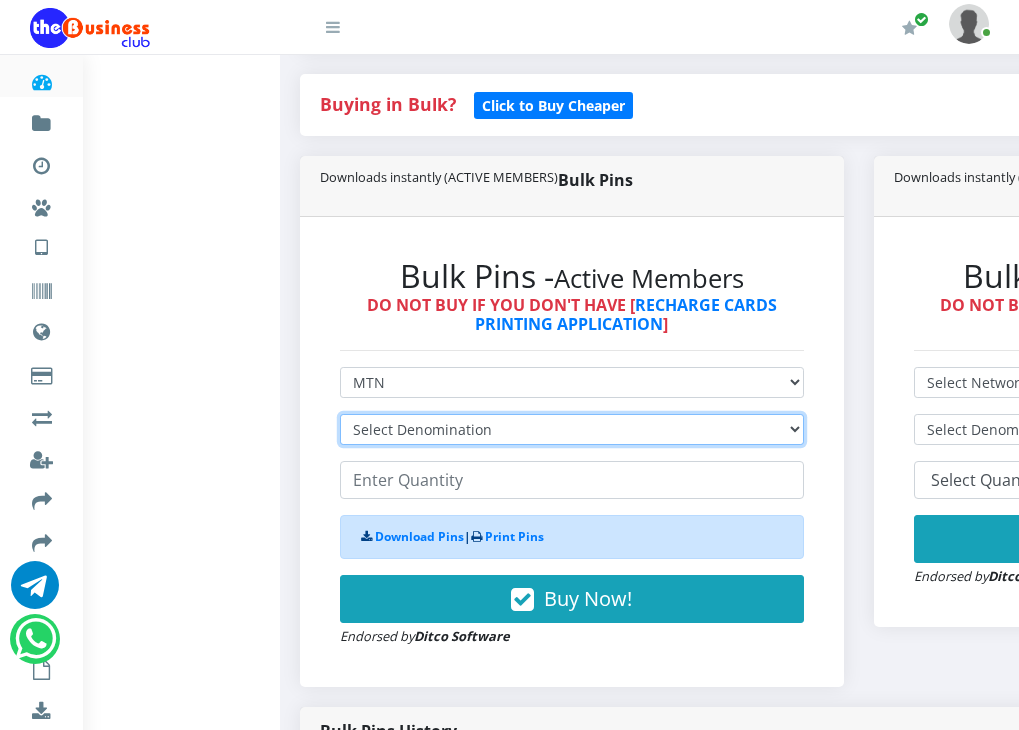 click on "Select Denomination MTN NGN100 - ₦96.94 MTN NGN200 - ₦193.88 MTN NGN400 - ₦387.76 MTN NGN500 - ₦484.70 MTN NGN1000 - ₦969.40 MTN NGN1500 - ₦1,454.10" at bounding box center (572, 429) 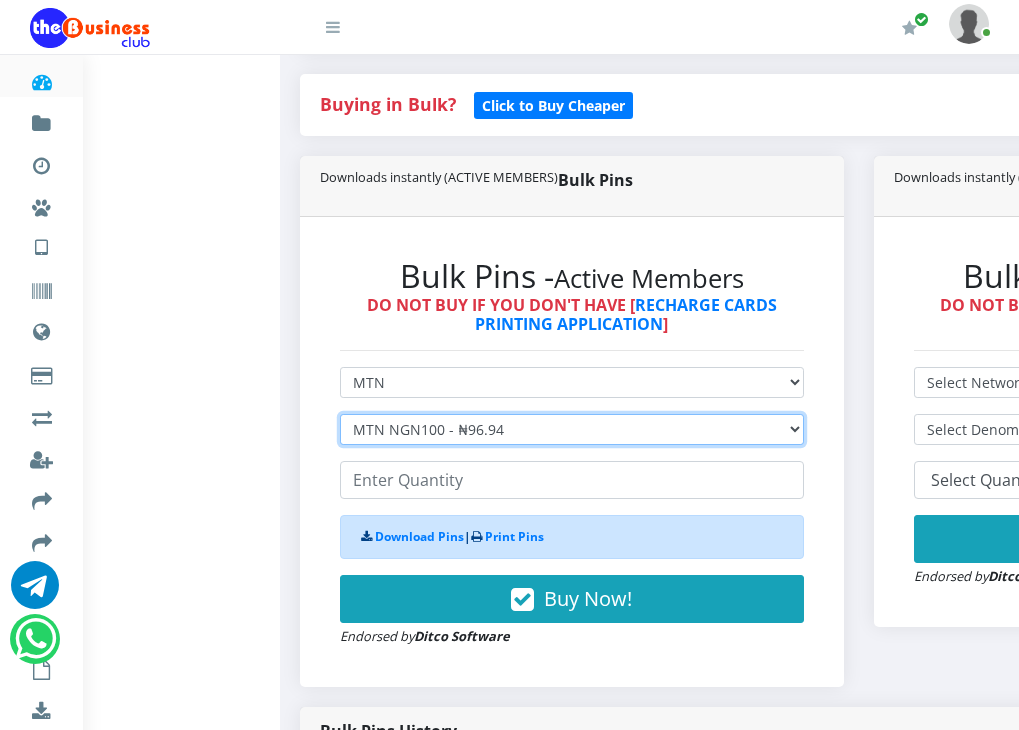 click on "Select Denomination MTN NGN100 - ₦96.94 MTN NGN200 - ₦193.88 MTN NGN400 - ₦387.76 MTN NGN500 - ₦484.70 MTN NGN1000 - ₦969.40 MTN NGN1500 - ₦1,454.10" at bounding box center [572, 429] 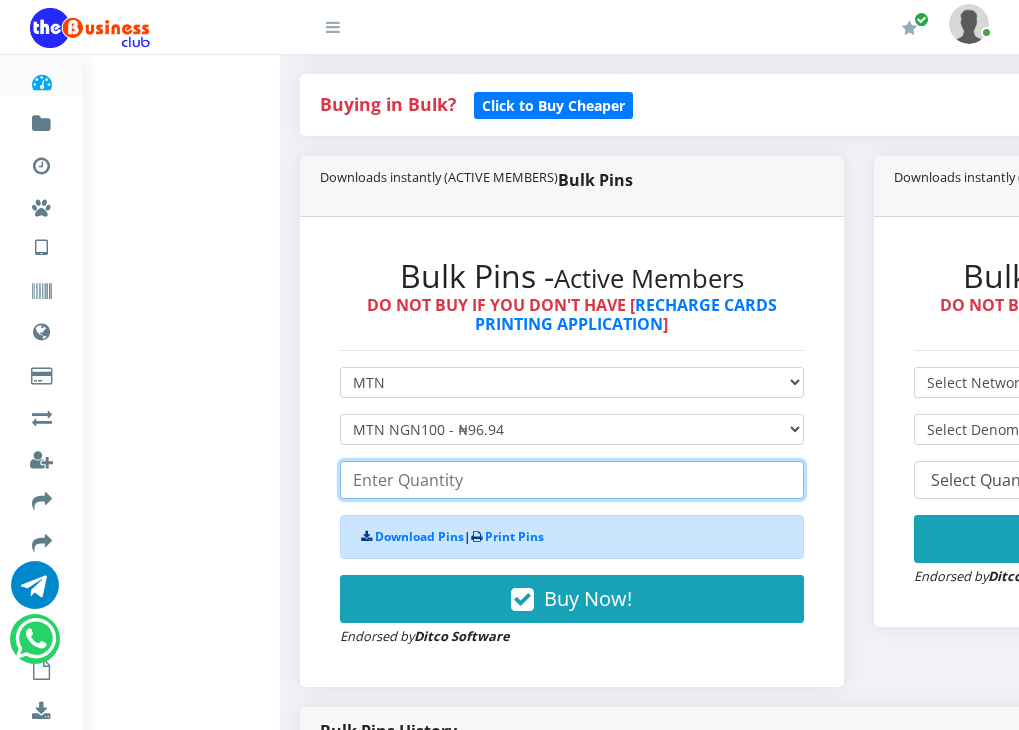 click at bounding box center (572, 480) 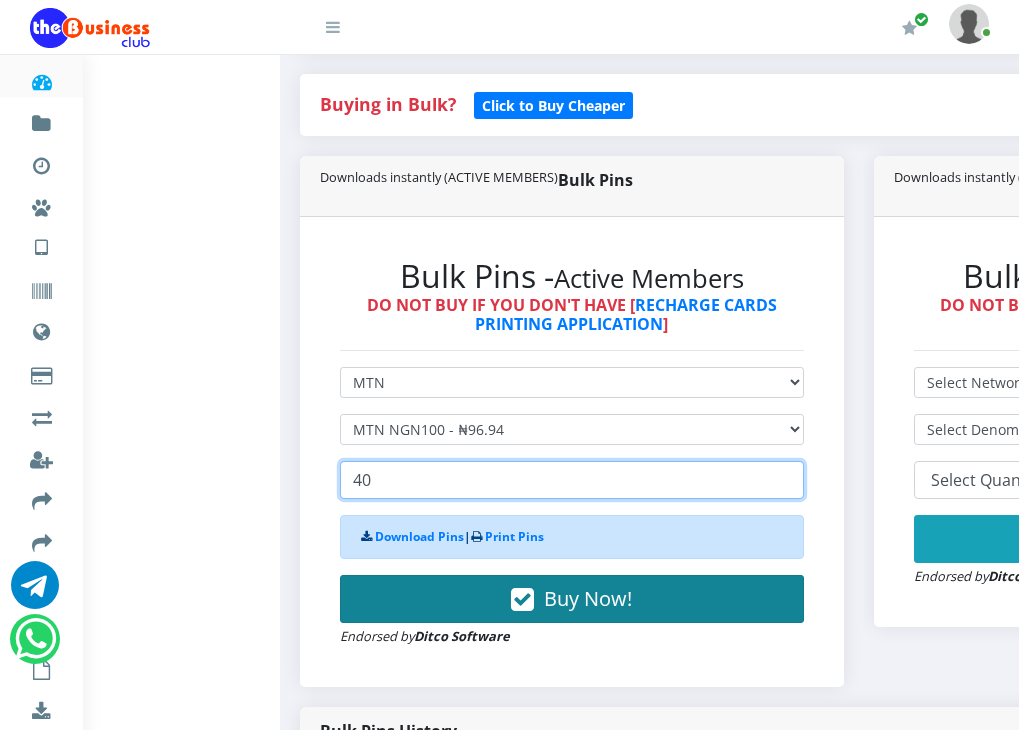 type on "40" 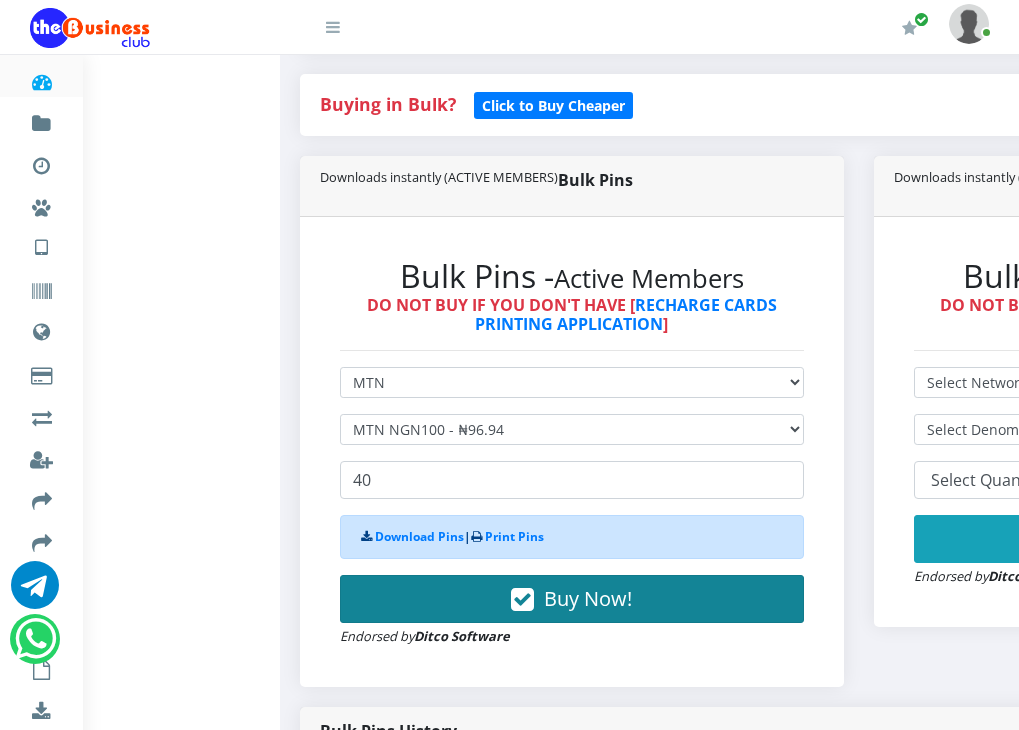 click on "Buy Now!" at bounding box center [588, 598] 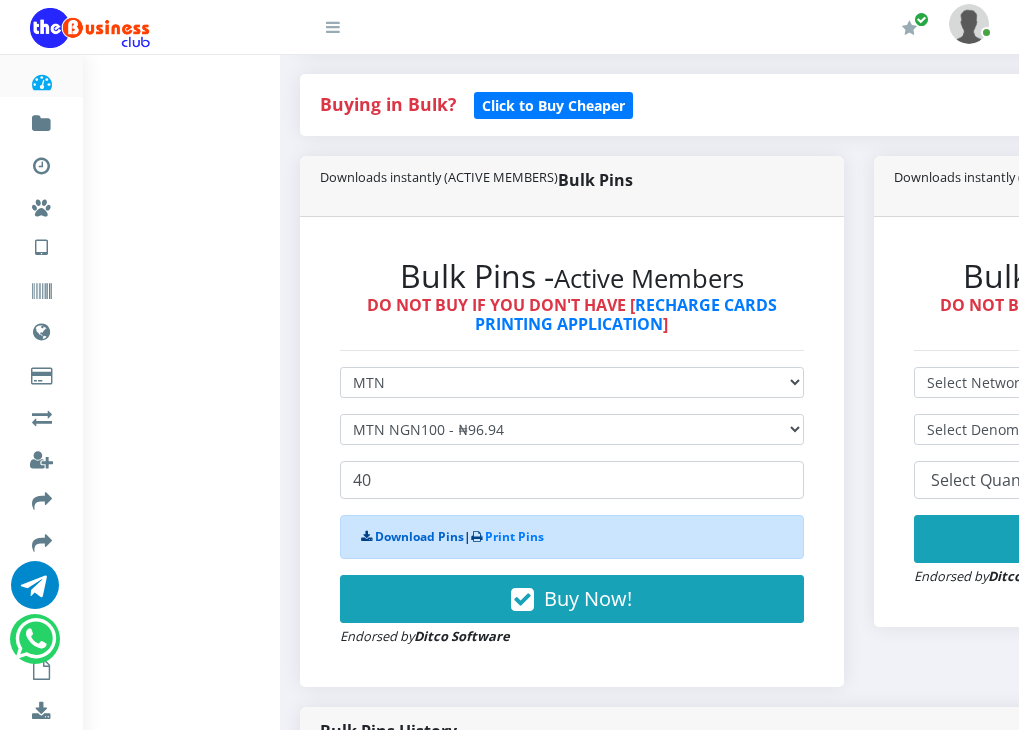 click on "Download Pins" at bounding box center [419, 536] 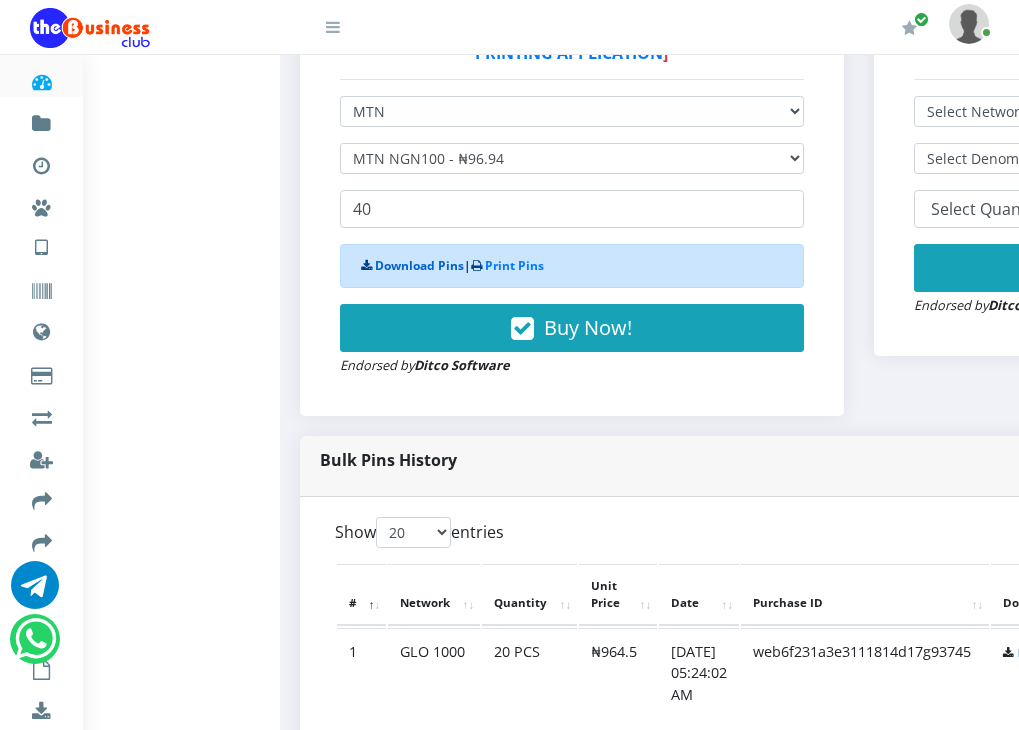 scroll, scrollTop: 680, scrollLeft: 0, axis: vertical 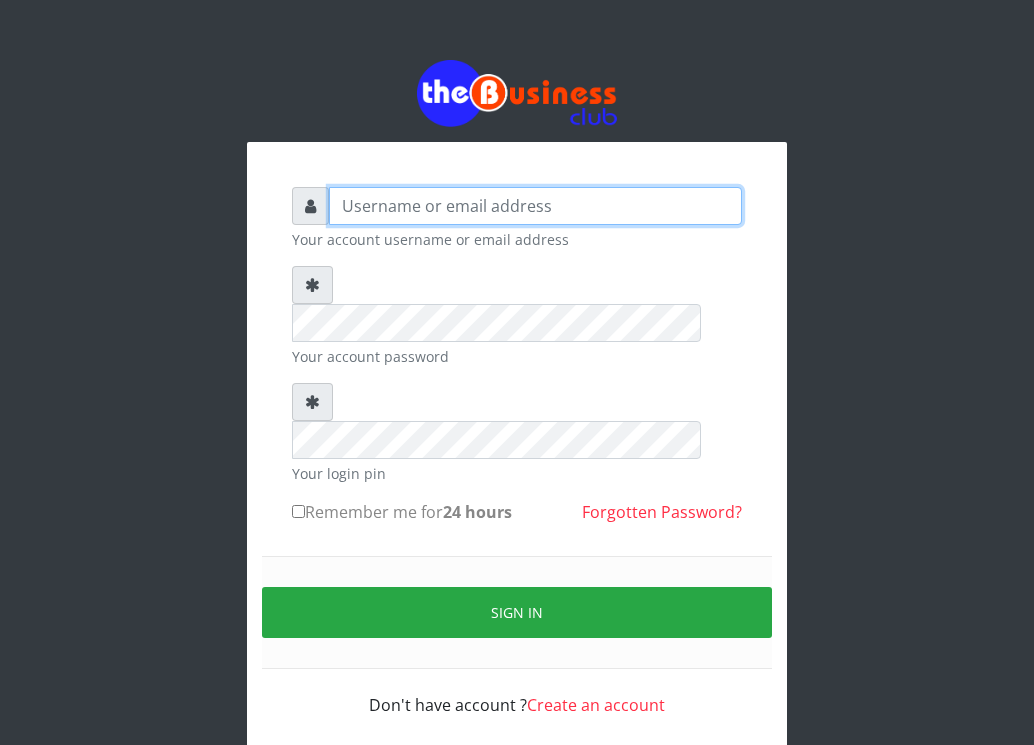 click at bounding box center [535, 206] 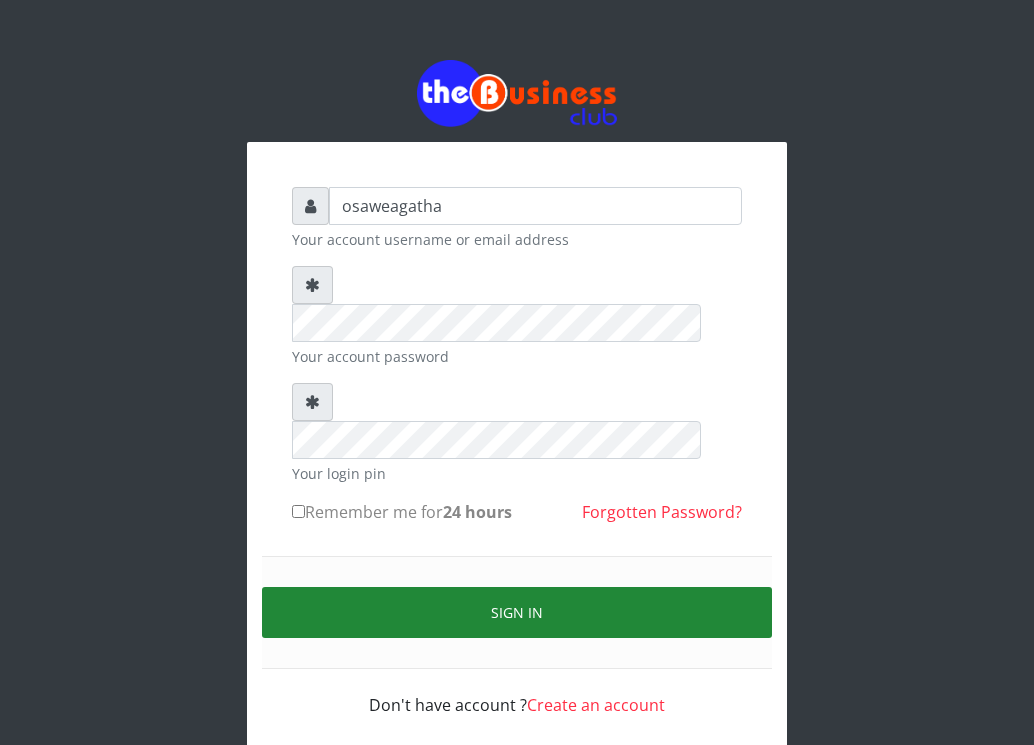 click on "Sign in" at bounding box center [517, 612] 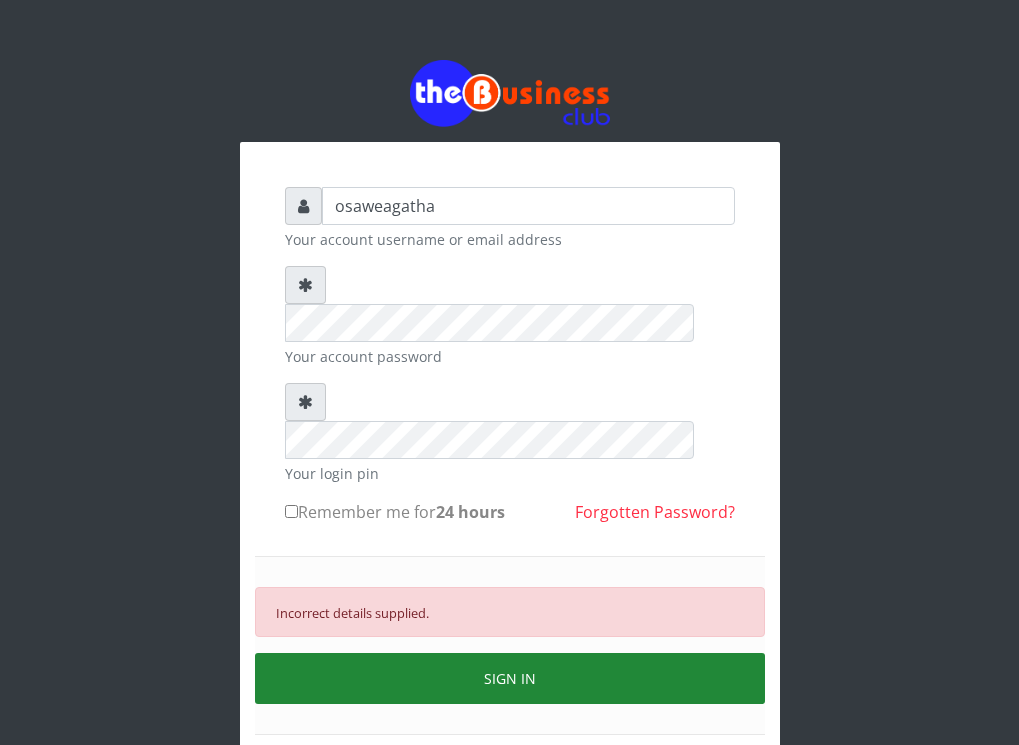 click on "SIGN IN" at bounding box center (510, 678) 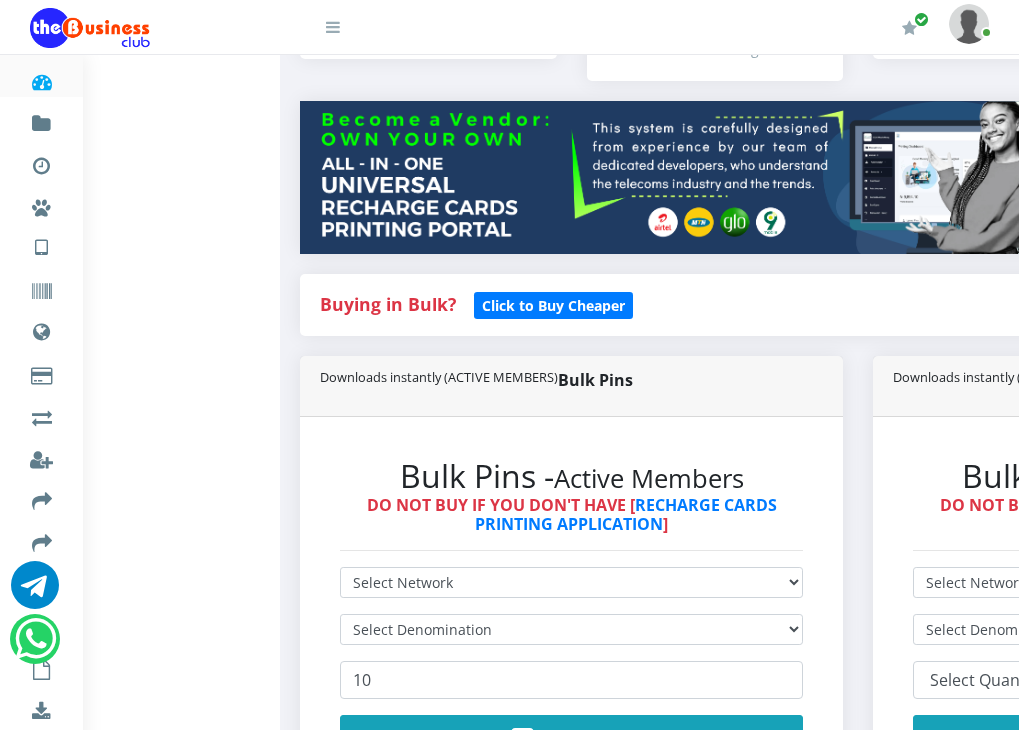 scroll, scrollTop: 0, scrollLeft: 0, axis: both 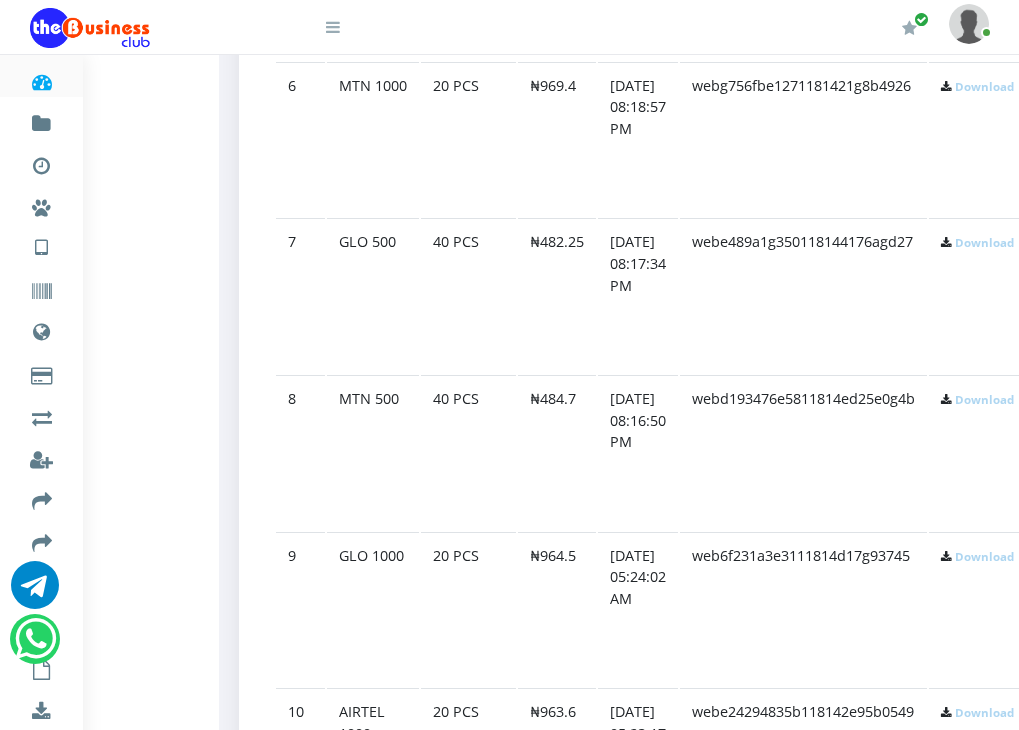 click at bounding box center (946, -539) 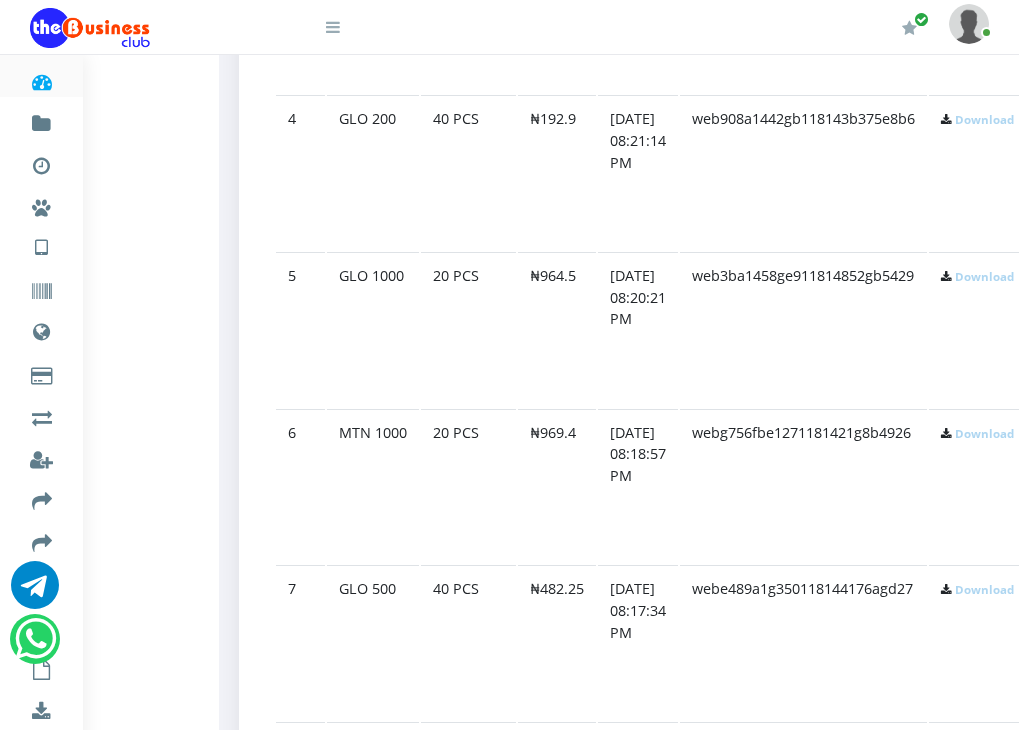 scroll, scrollTop: 1600, scrollLeft: 61, axis: both 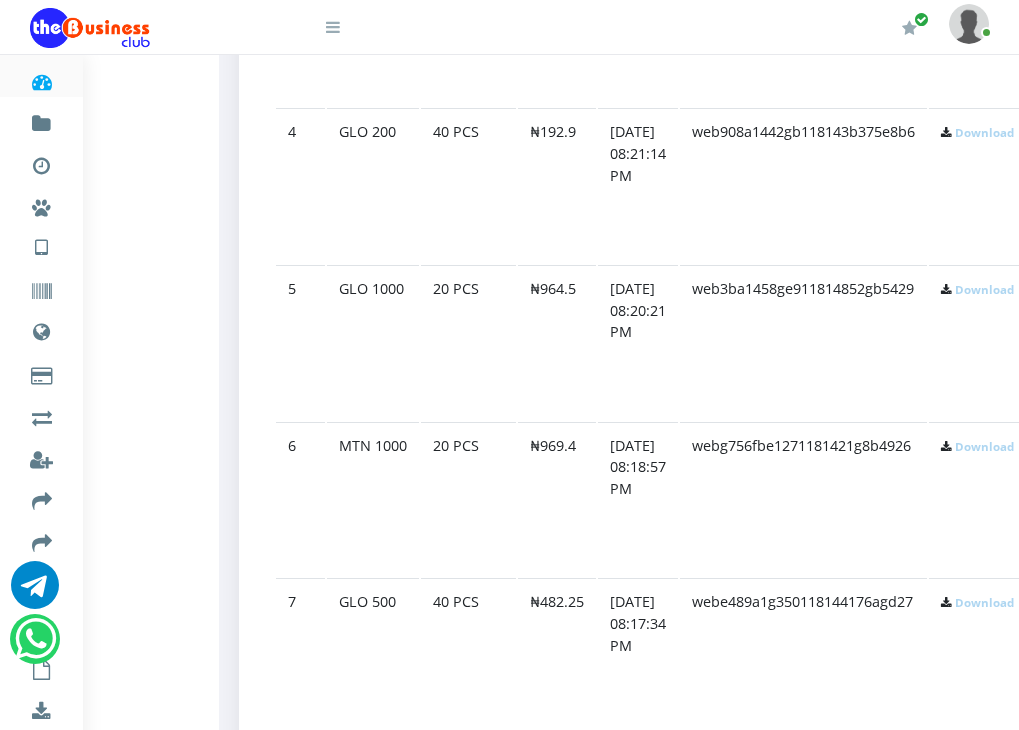 click on "Download" at bounding box center (984, 289) 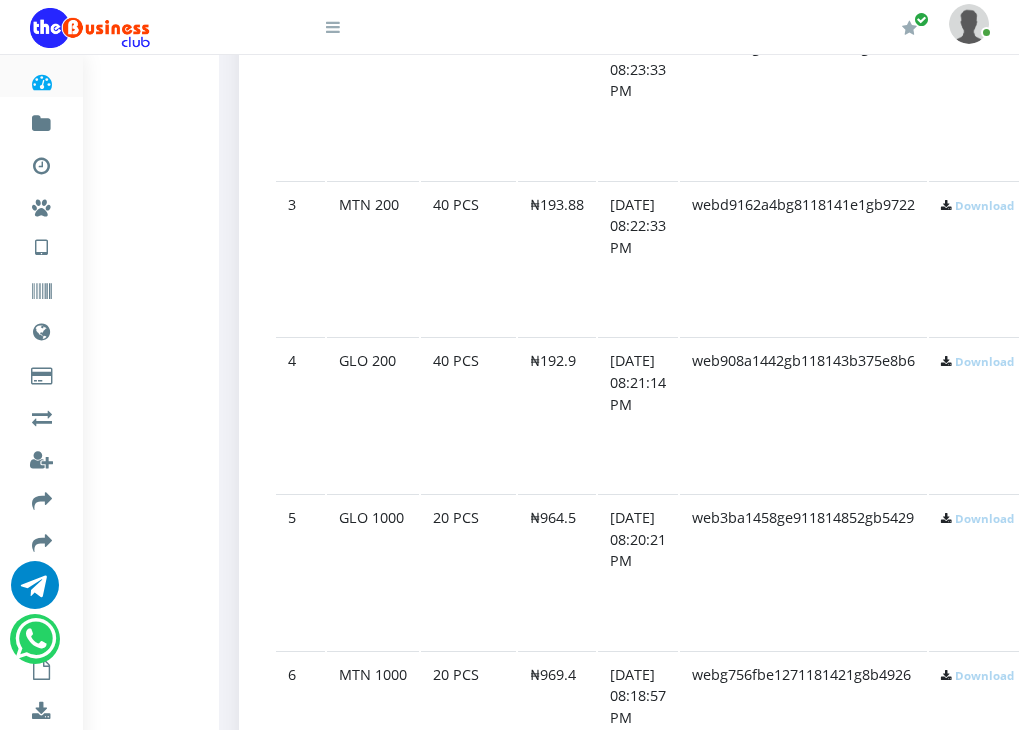 scroll, scrollTop: 1360, scrollLeft: 61, axis: both 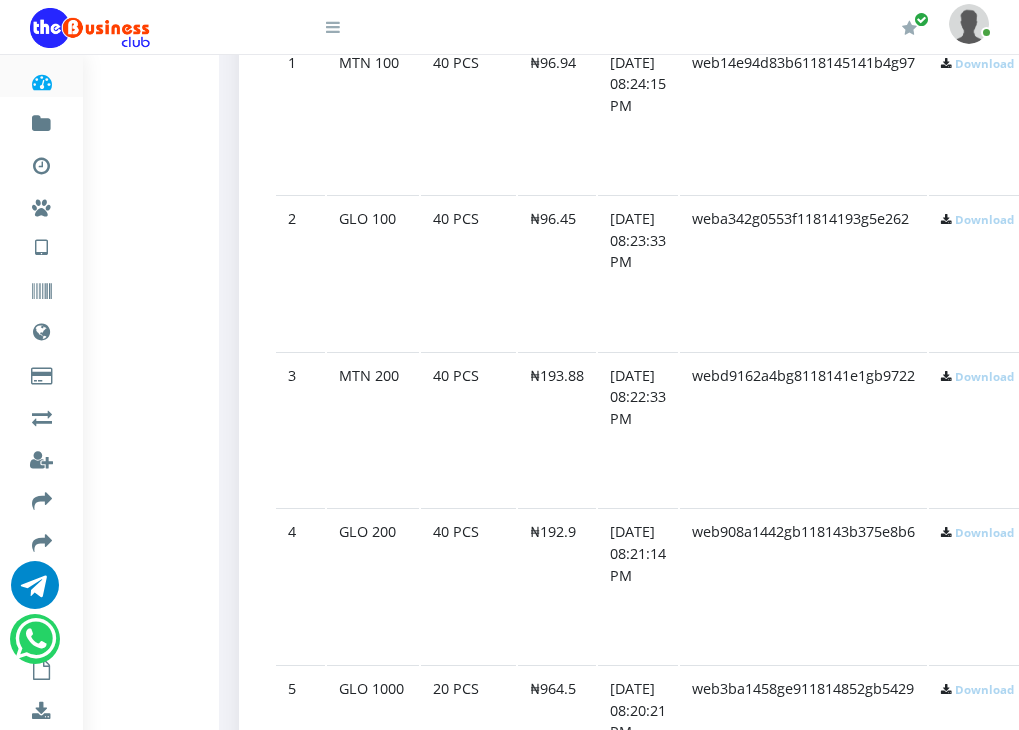 click on "Download" at bounding box center [984, 376] 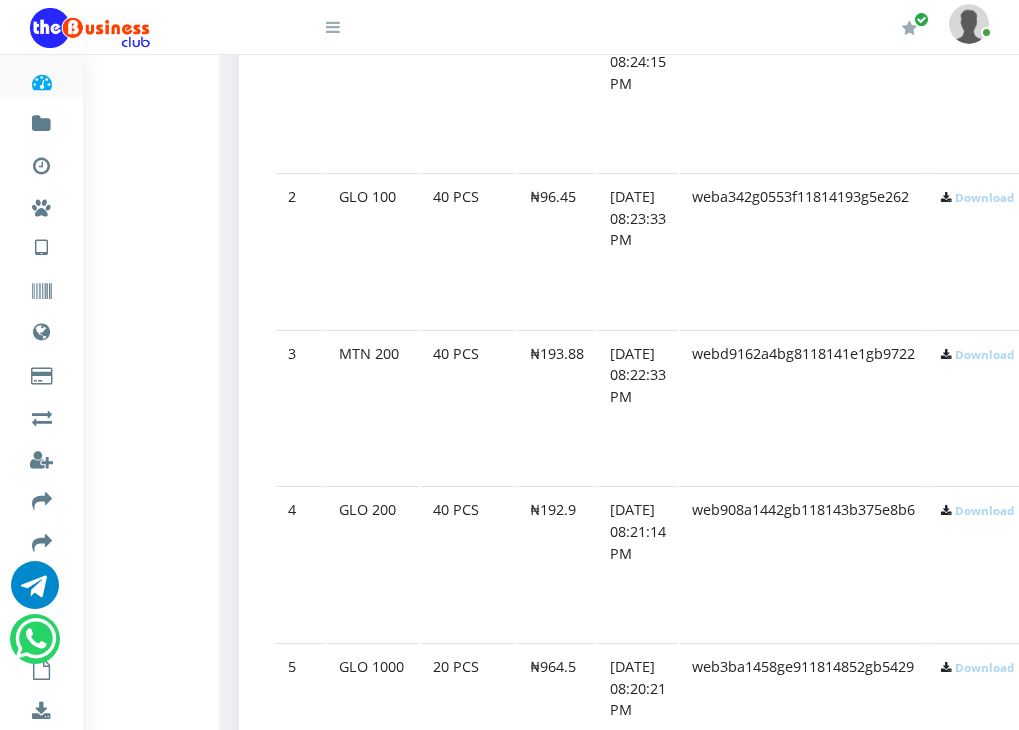 scroll, scrollTop: 1178, scrollLeft: 61, axis: both 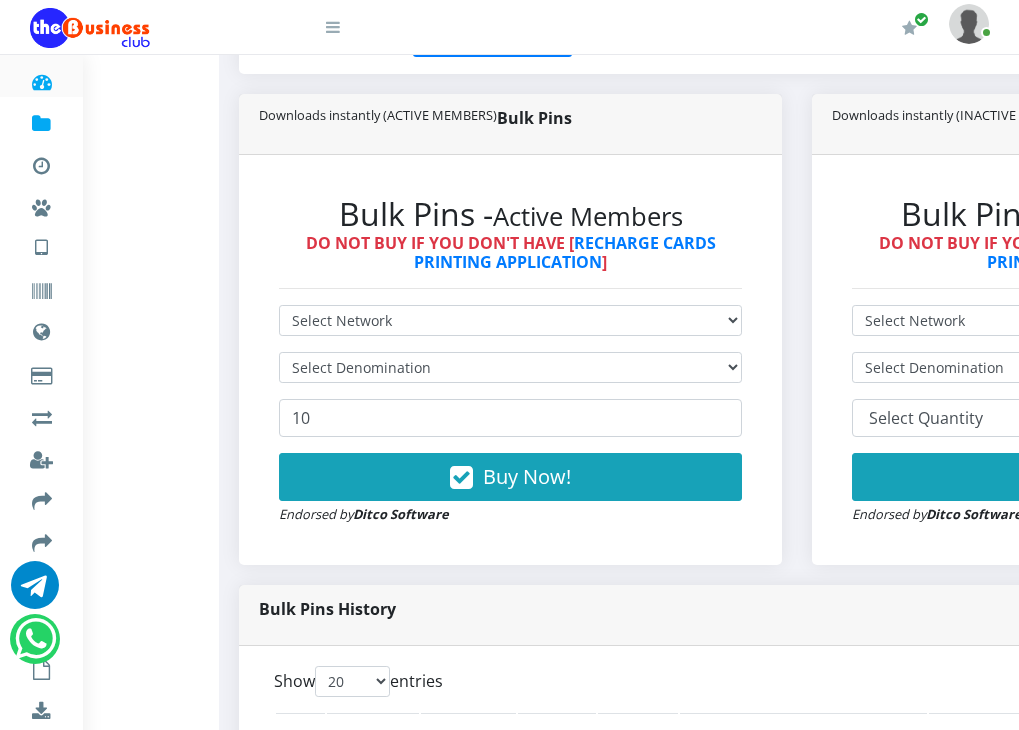 click on "Fund wallet" at bounding box center (41, 120) 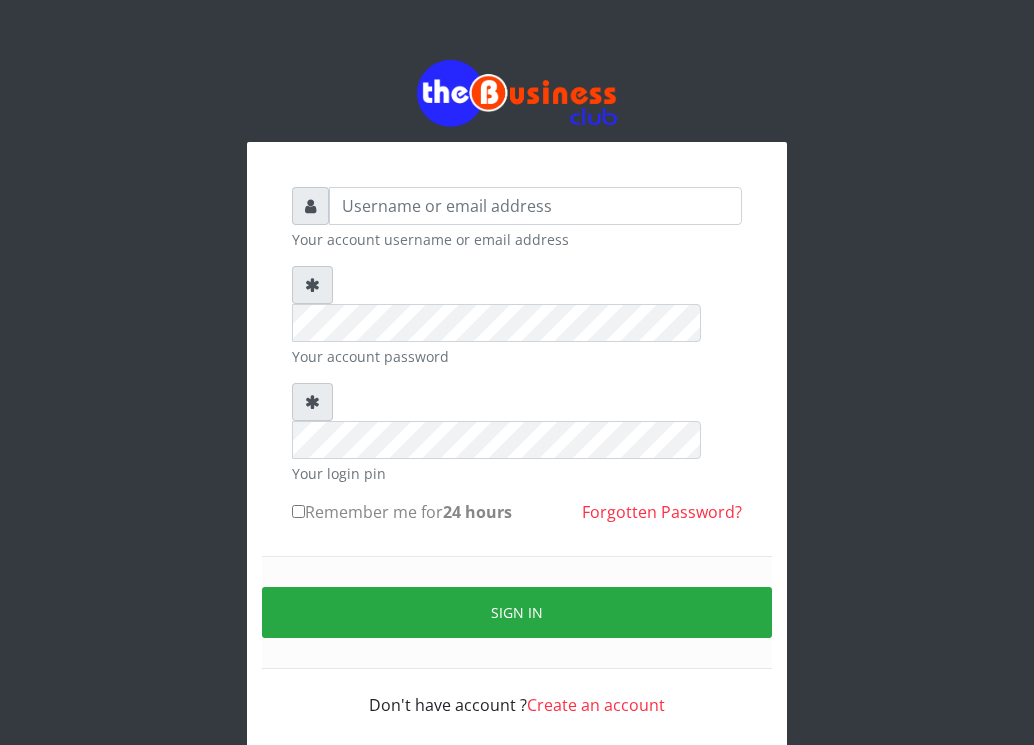 scroll, scrollTop: 0, scrollLeft: 0, axis: both 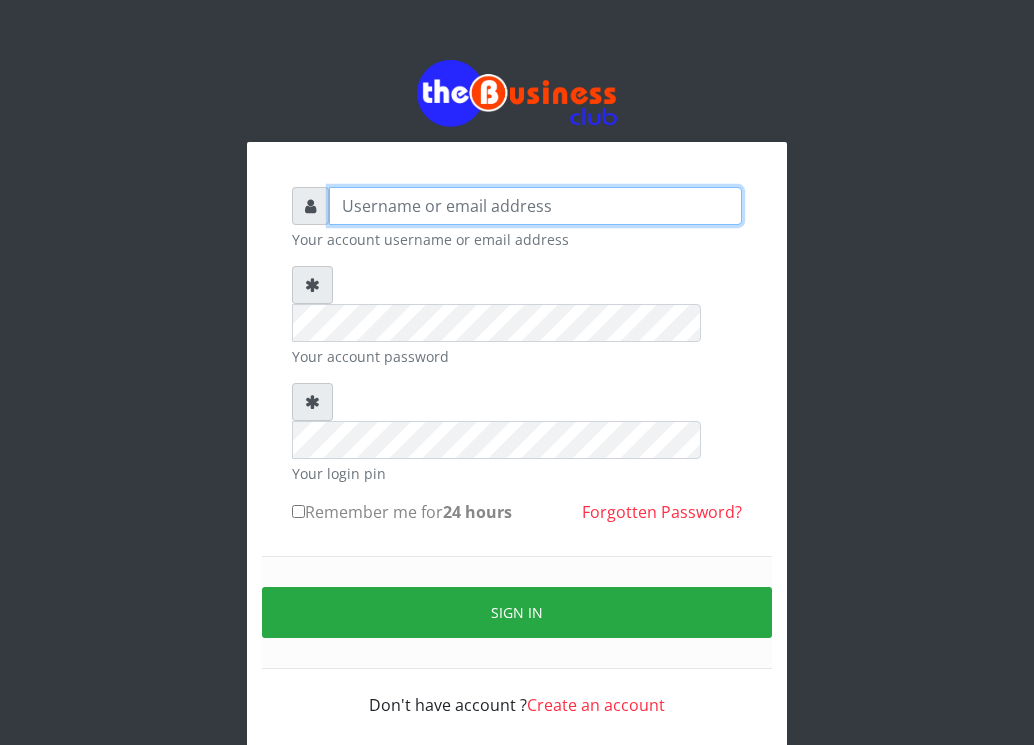 type on "osaweagatha" 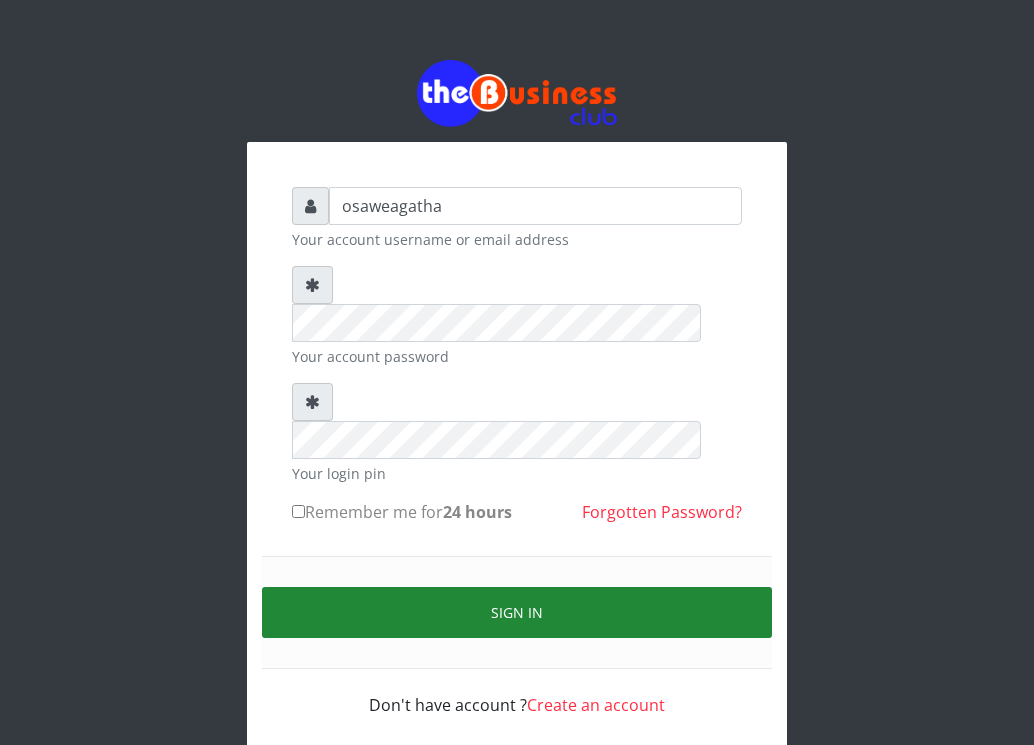 click on "Sign in" at bounding box center [517, 612] 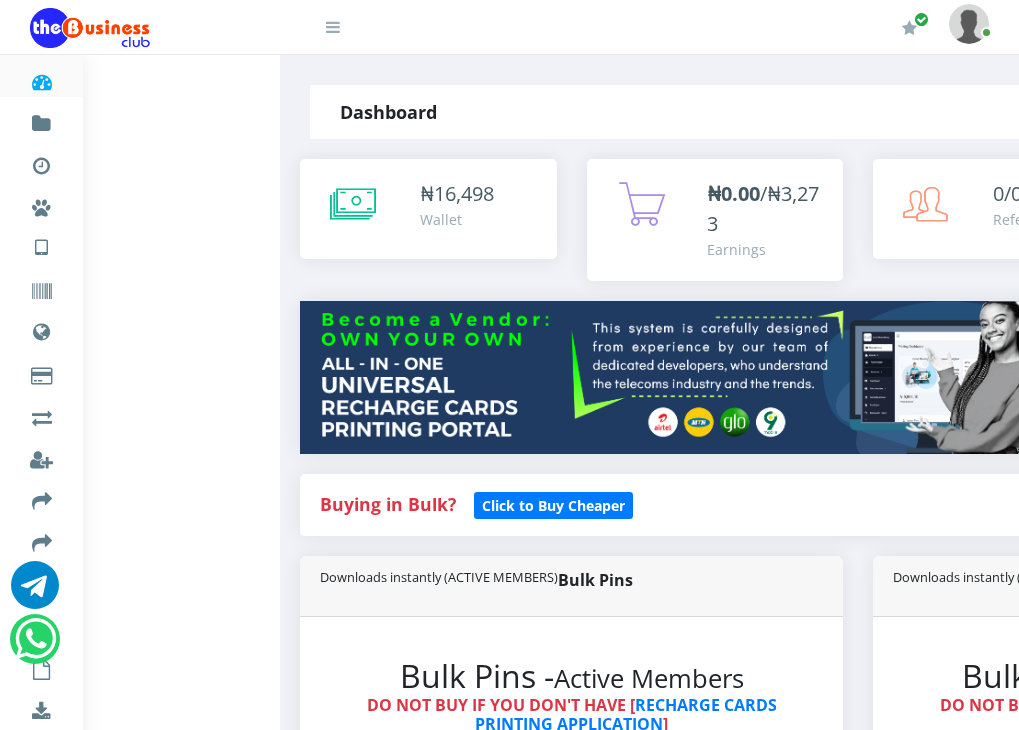 scroll, scrollTop: 0, scrollLeft: 0, axis: both 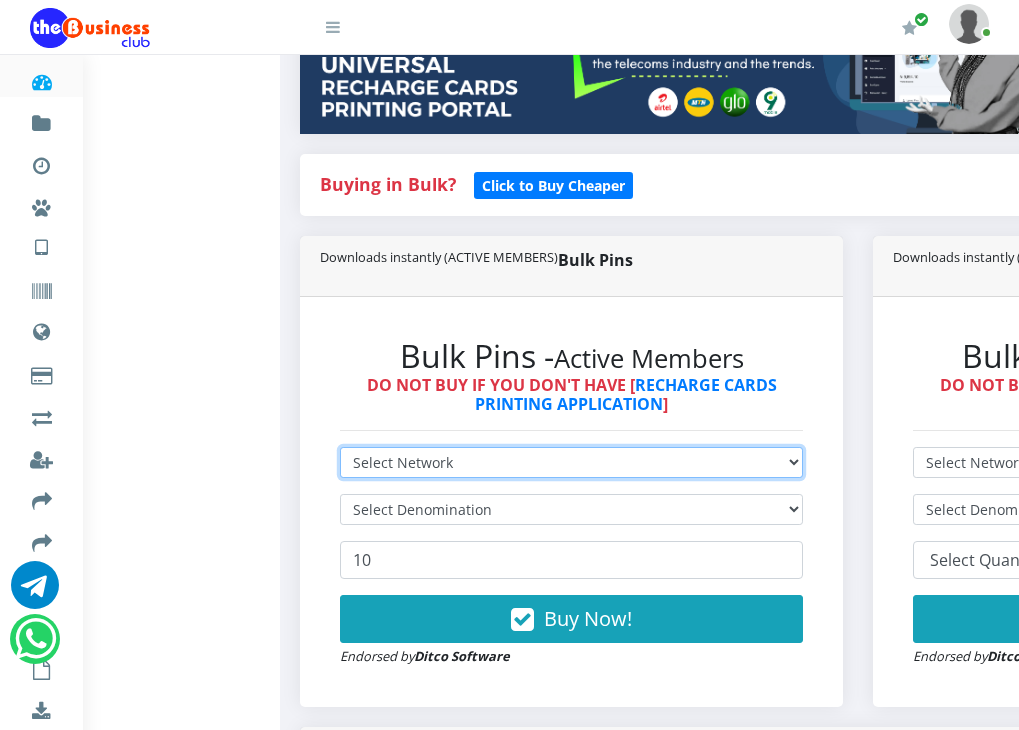 click on "Select Network
MTN
Globacom
9Mobile
Airtel" at bounding box center (571, 462) 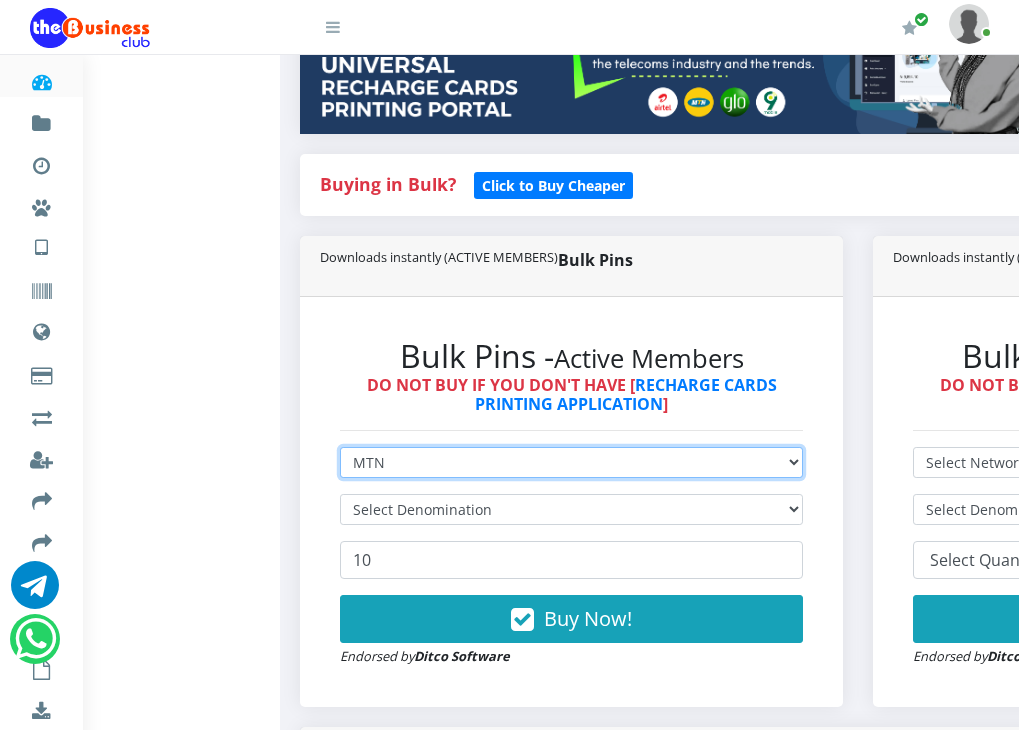 click on "Select Network
MTN
Globacom
9Mobile
Airtel" at bounding box center (571, 462) 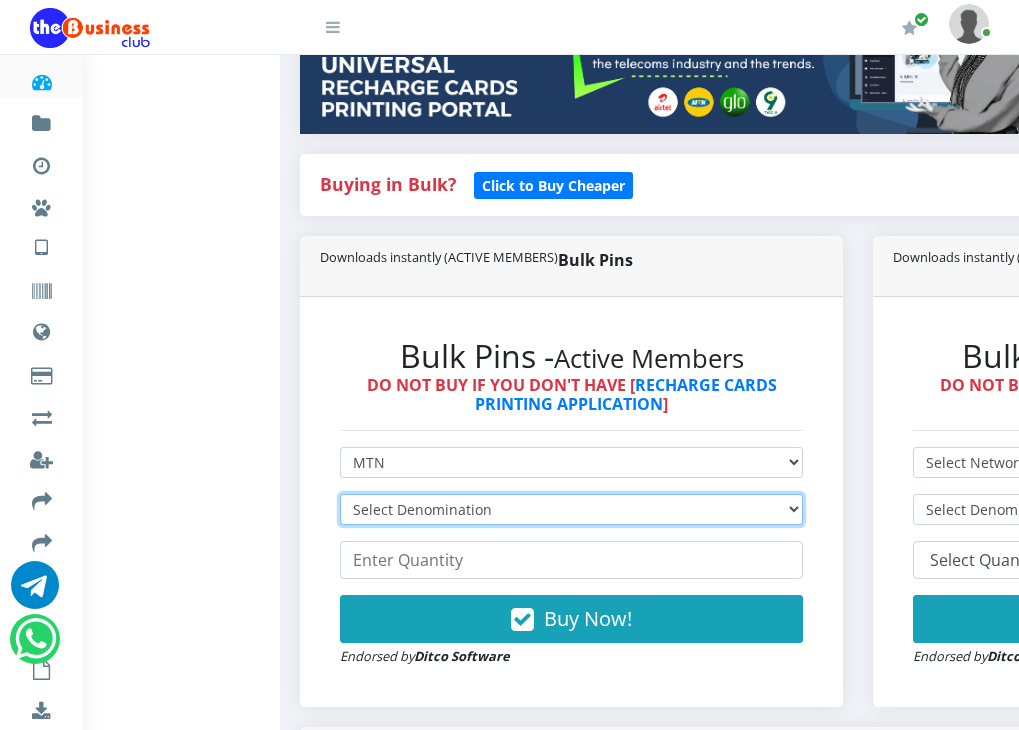 click on "Select Denomination MTN NGN100 - ₦96.94 MTN NGN200 - ₦193.88 MTN NGN400 - ₦387.76 MTN NGN500 - ₦484.70 MTN NGN1000 - ₦969.40 MTN NGN1500 - ₦1,454.10" at bounding box center (571, 509) 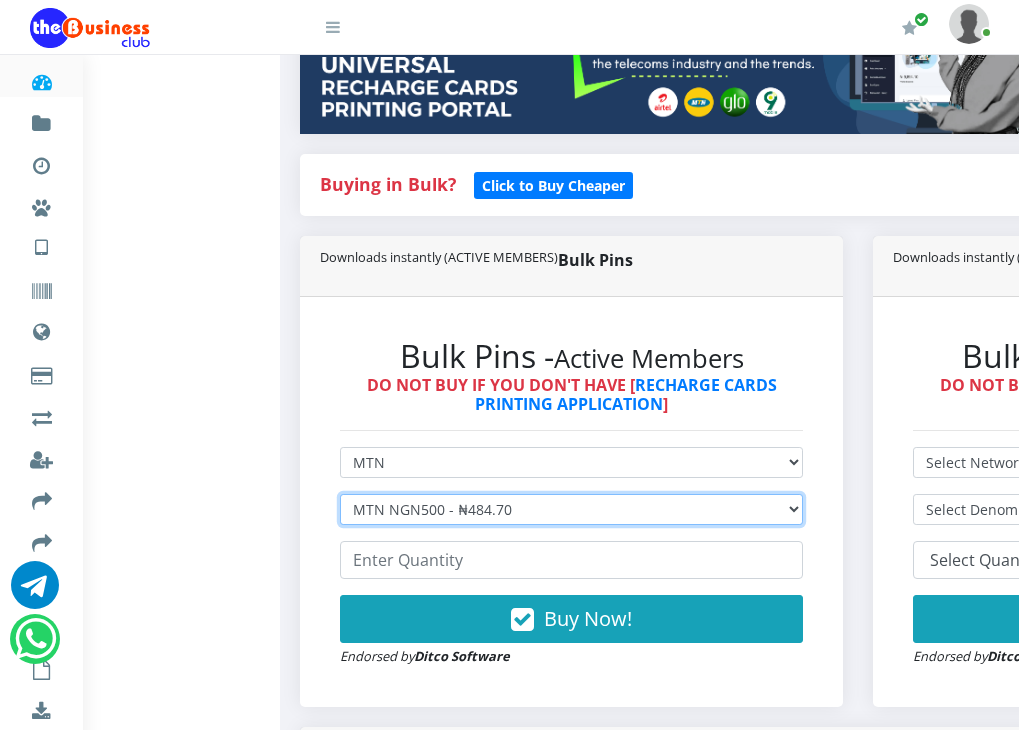 click on "Select Denomination MTN NGN100 - ₦96.94 MTN NGN200 - ₦193.88 MTN NGN400 - ₦387.76 MTN NGN500 - ₦484.70 MTN NGN1000 - ₦969.40 MTN NGN1500 - ₦1,454.10" at bounding box center (571, 509) 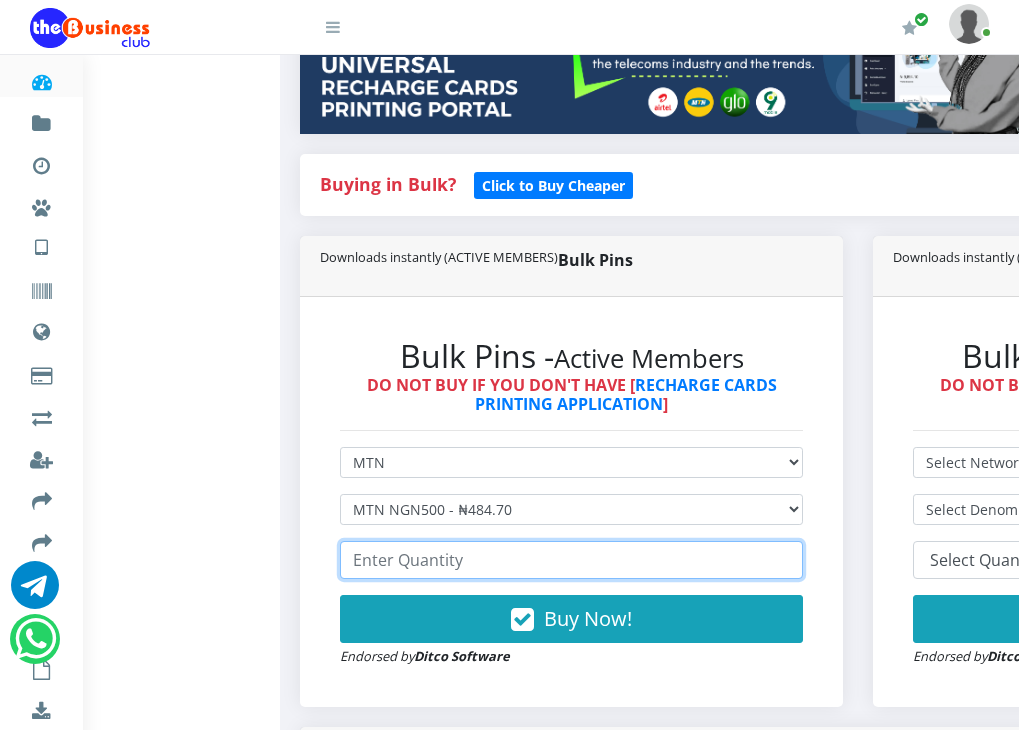 click at bounding box center (571, 560) 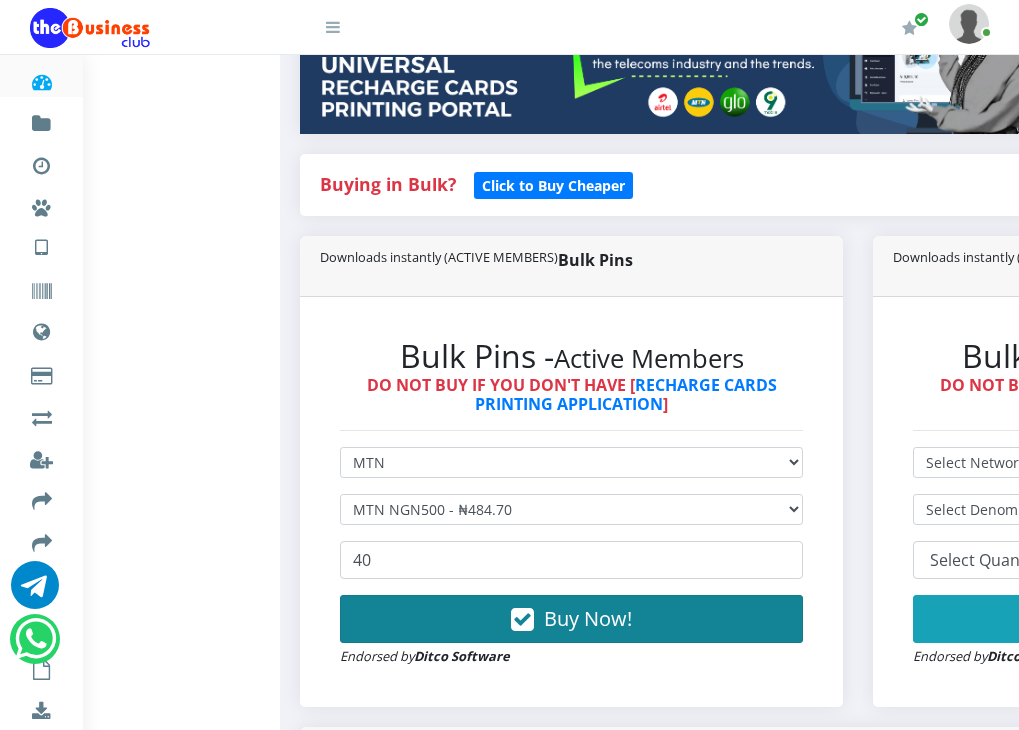 click on "Buy Now!" at bounding box center [588, 618] 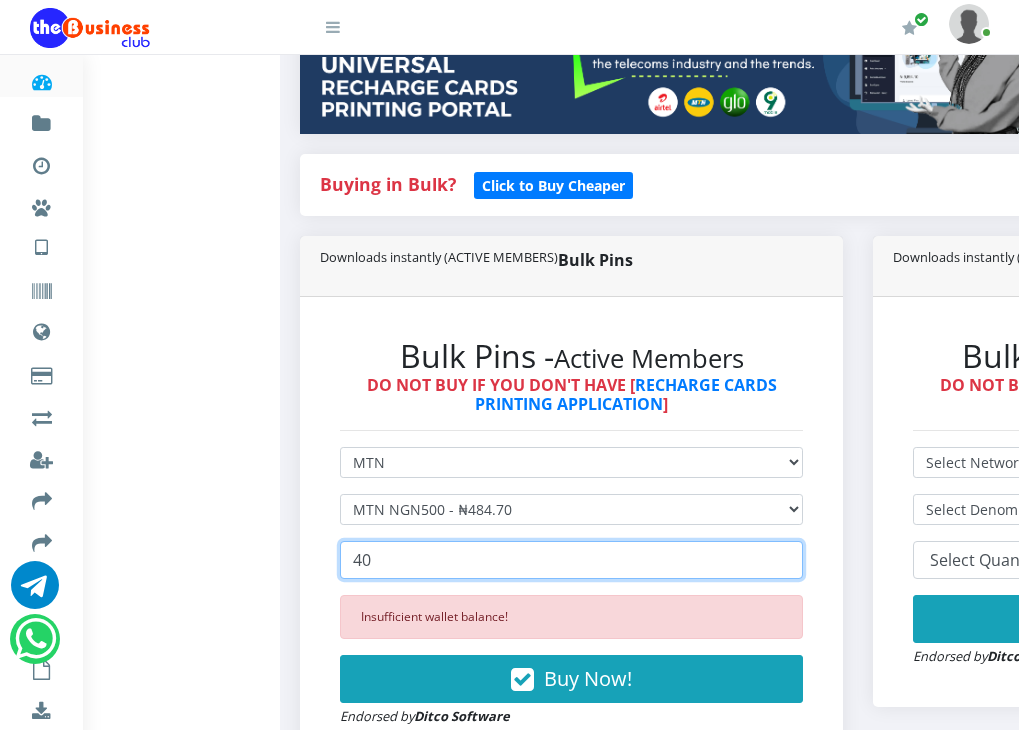 click on "40" at bounding box center [571, 560] 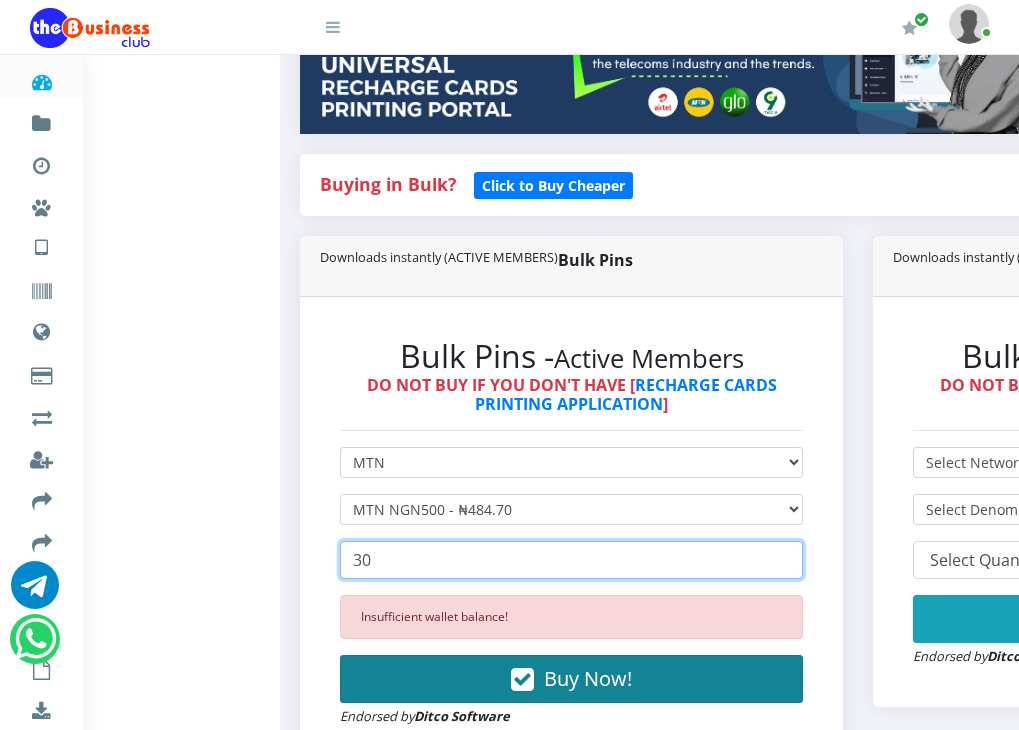 type on "30" 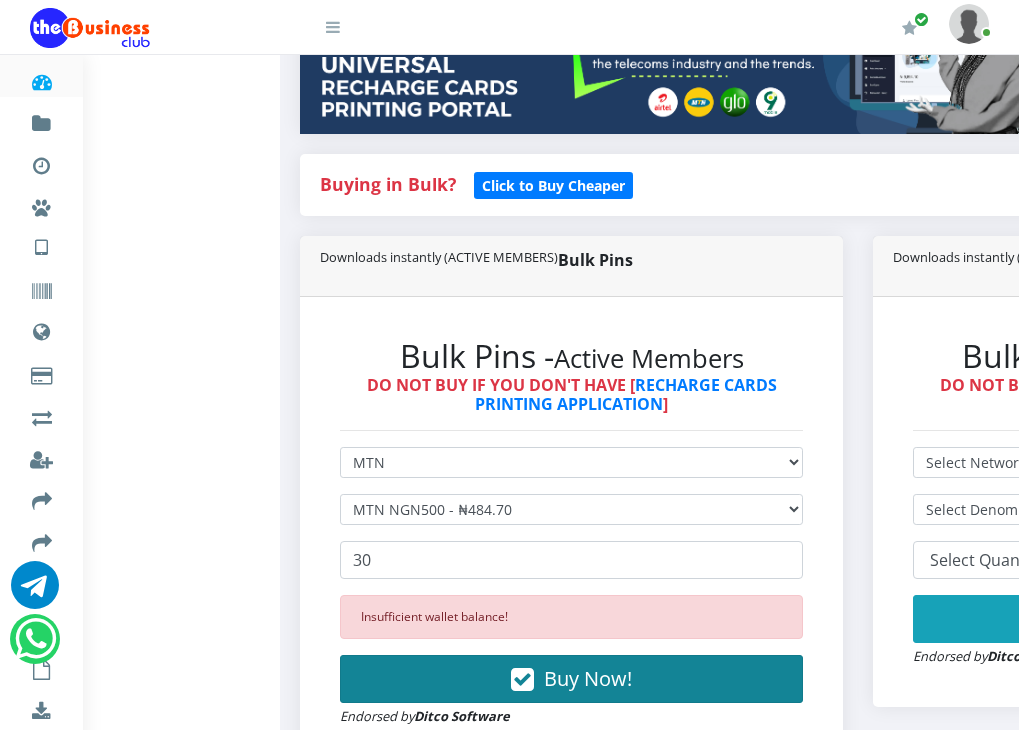 click on "Buy Now!" at bounding box center (588, 678) 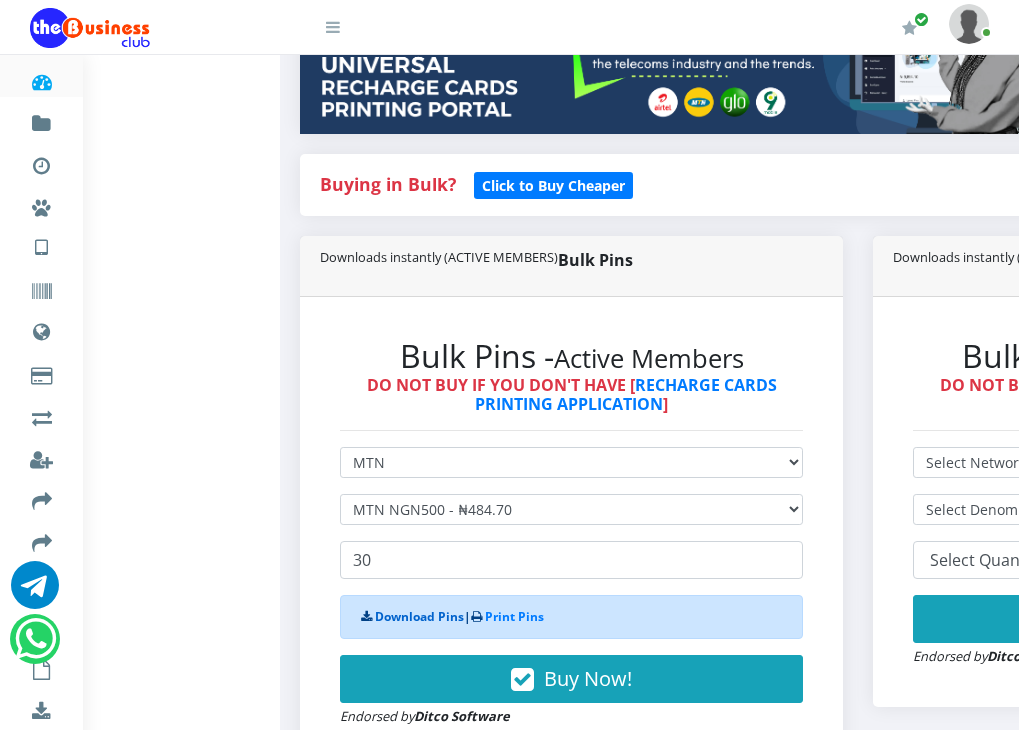 click on "Download Pins" at bounding box center [419, 616] 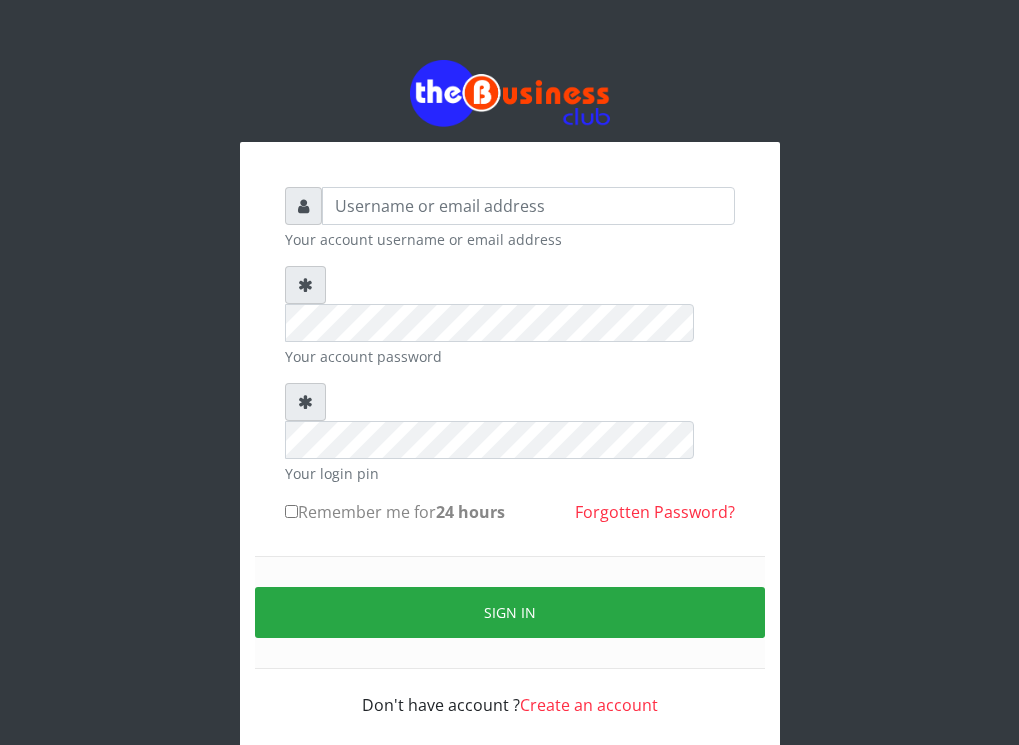 scroll, scrollTop: 0, scrollLeft: 0, axis: both 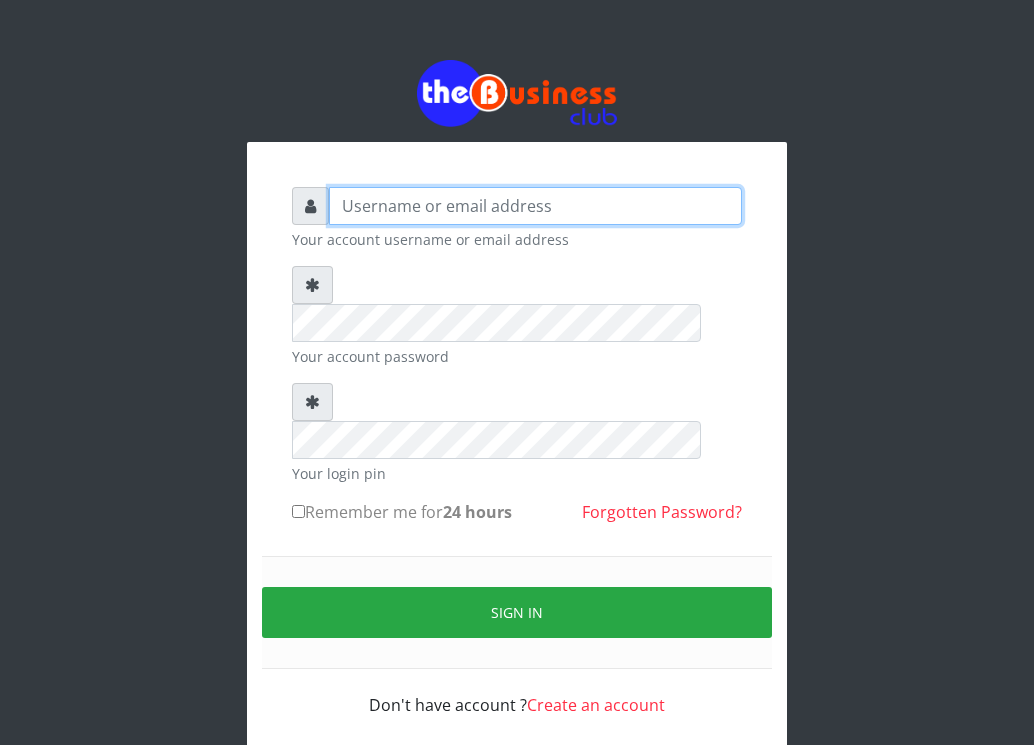 click at bounding box center (535, 206) 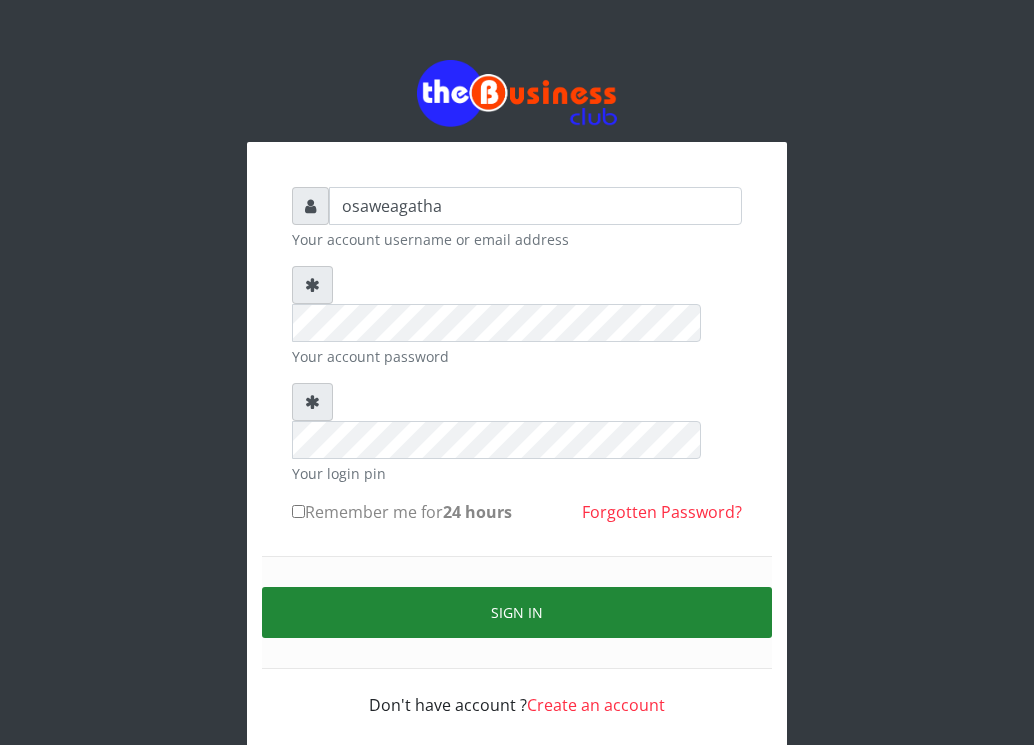 click on "Sign in" at bounding box center (517, 612) 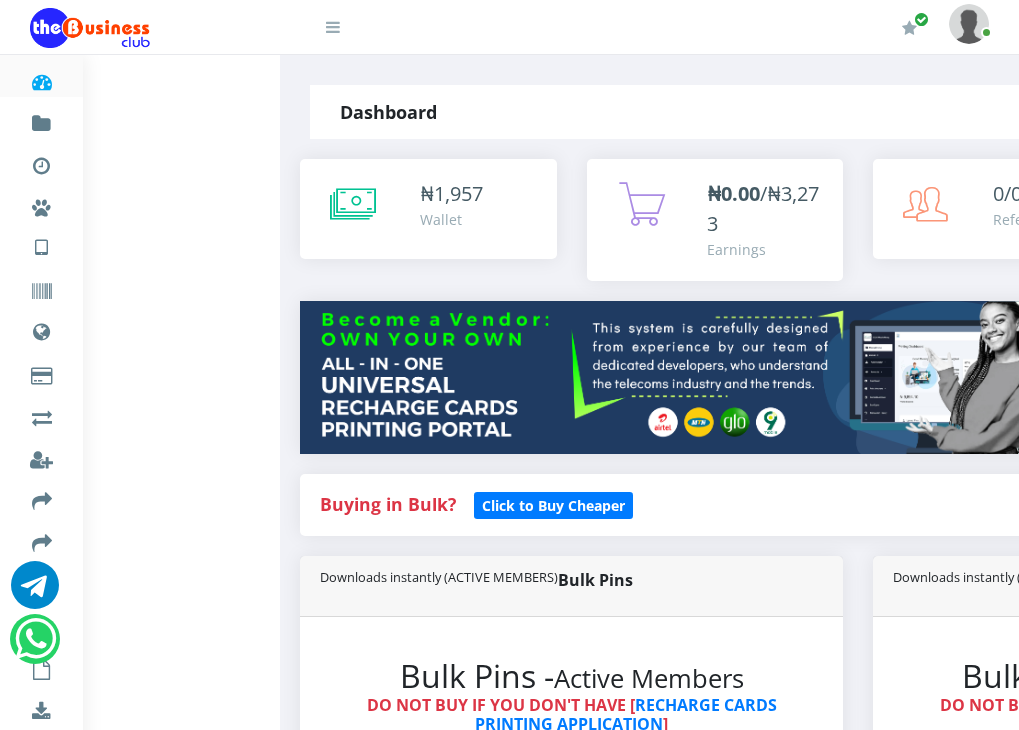 scroll, scrollTop: 0, scrollLeft: 0, axis: both 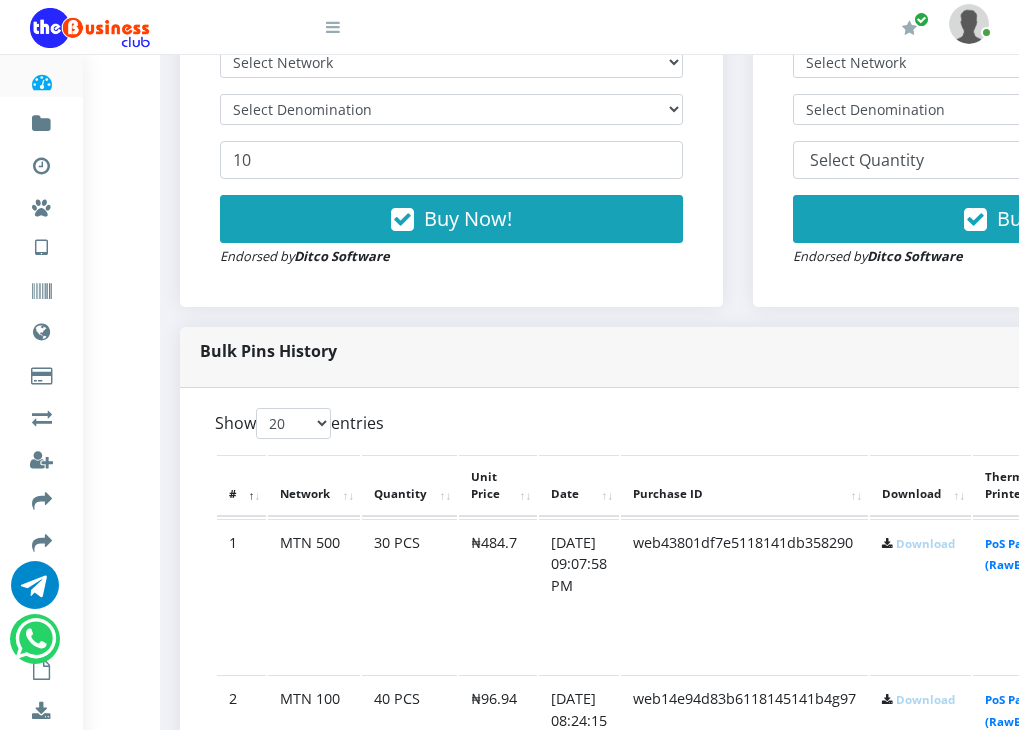 click on "Download" at bounding box center (925, 543) 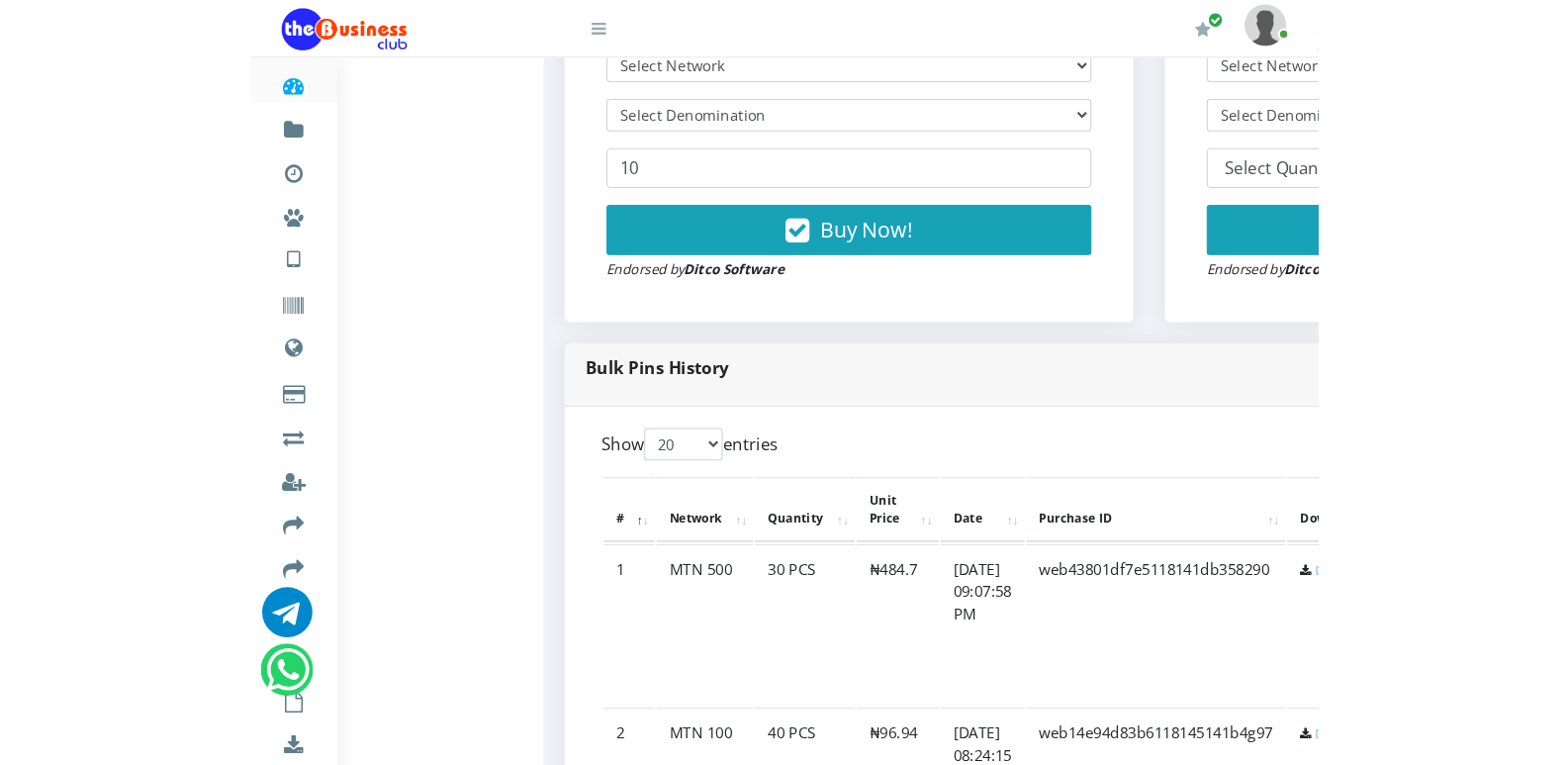 scroll, scrollTop: 705, scrollLeft: 0, axis: vertical 